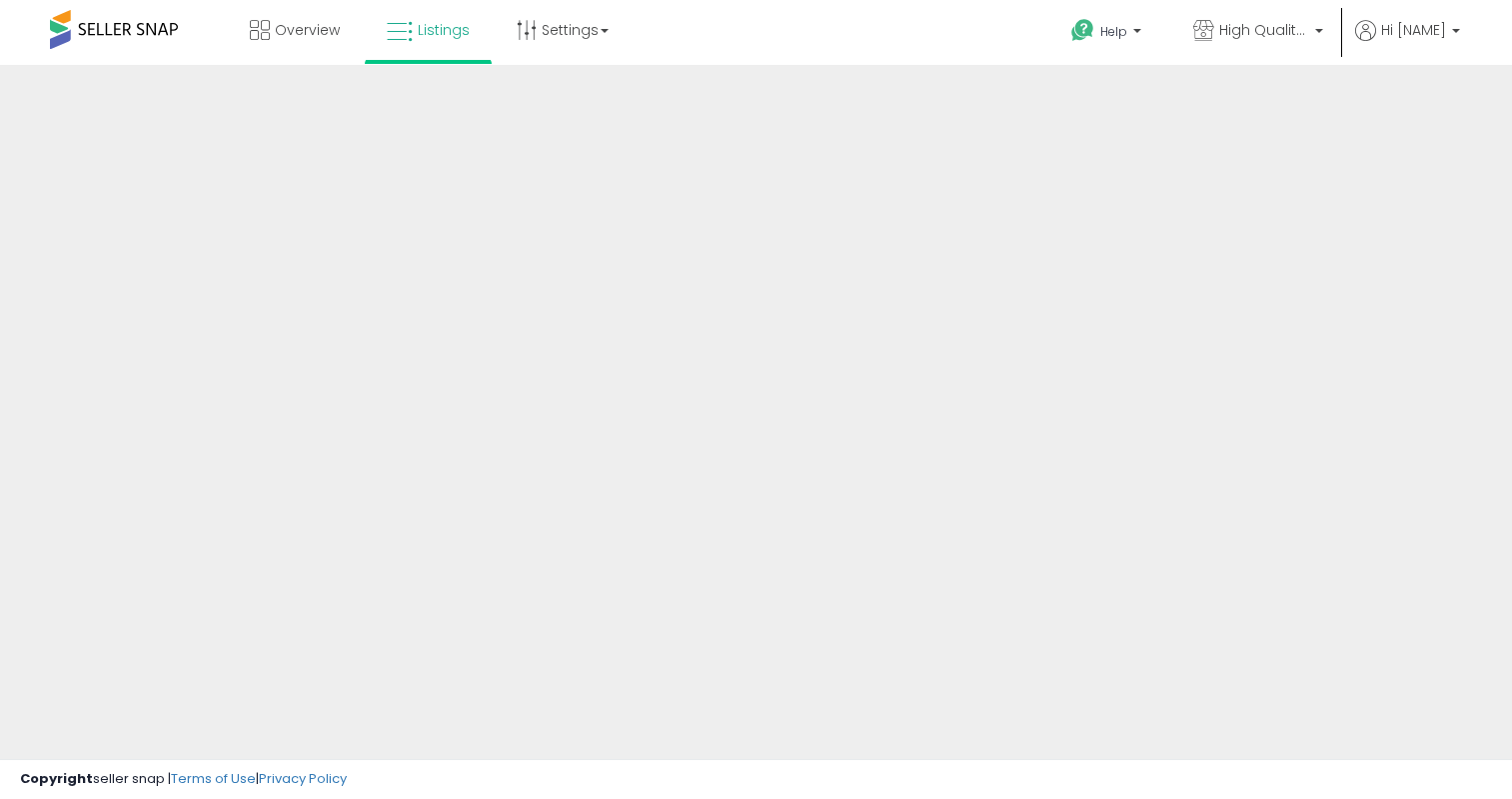 scroll, scrollTop: 0, scrollLeft: 0, axis: both 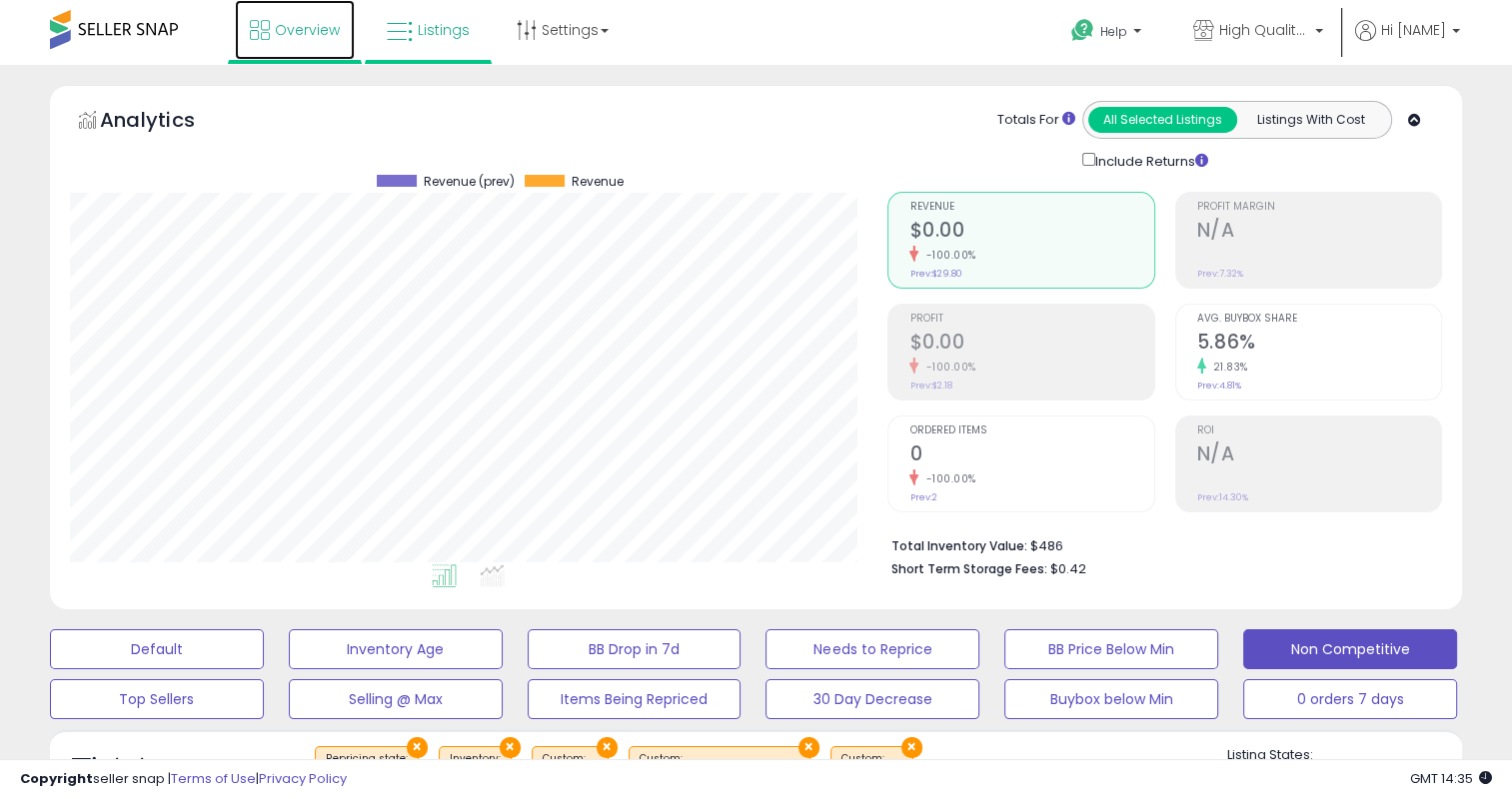 click on "Overview" at bounding box center [307, 30] 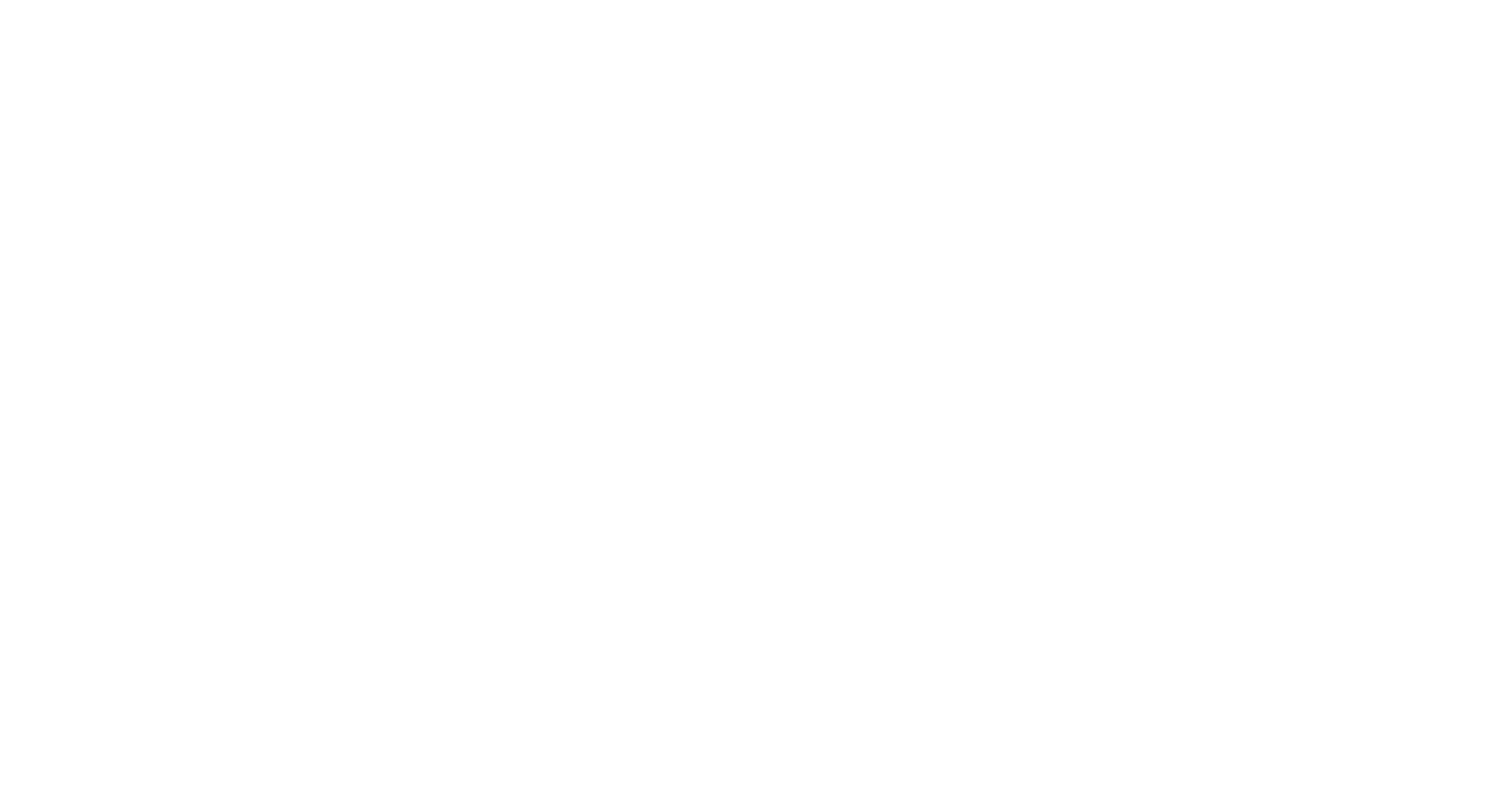scroll, scrollTop: 0, scrollLeft: 0, axis: both 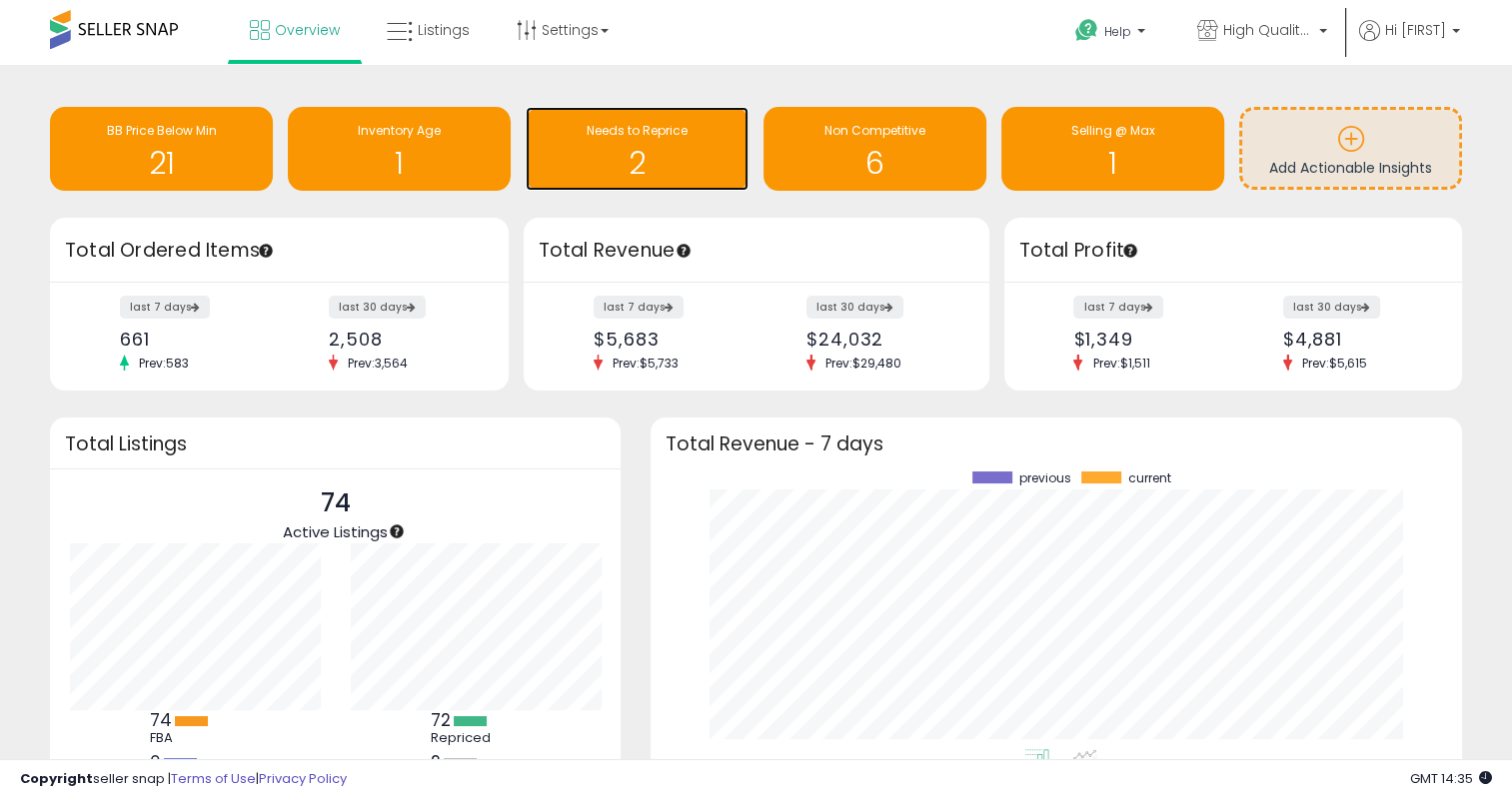 click on "2" at bounding box center (637, 151) 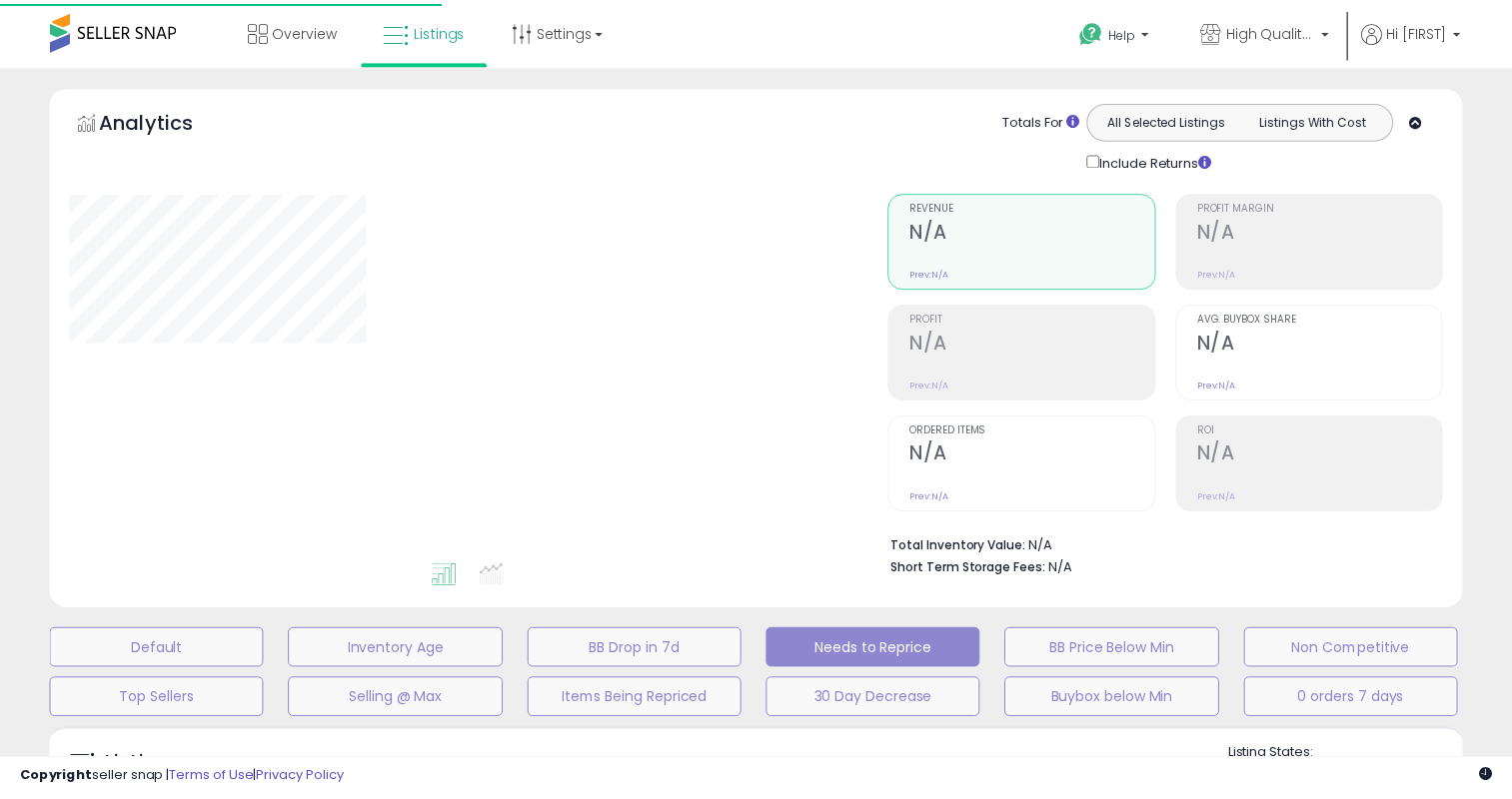 scroll, scrollTop: 0, scrollLeft: 0, axis: both 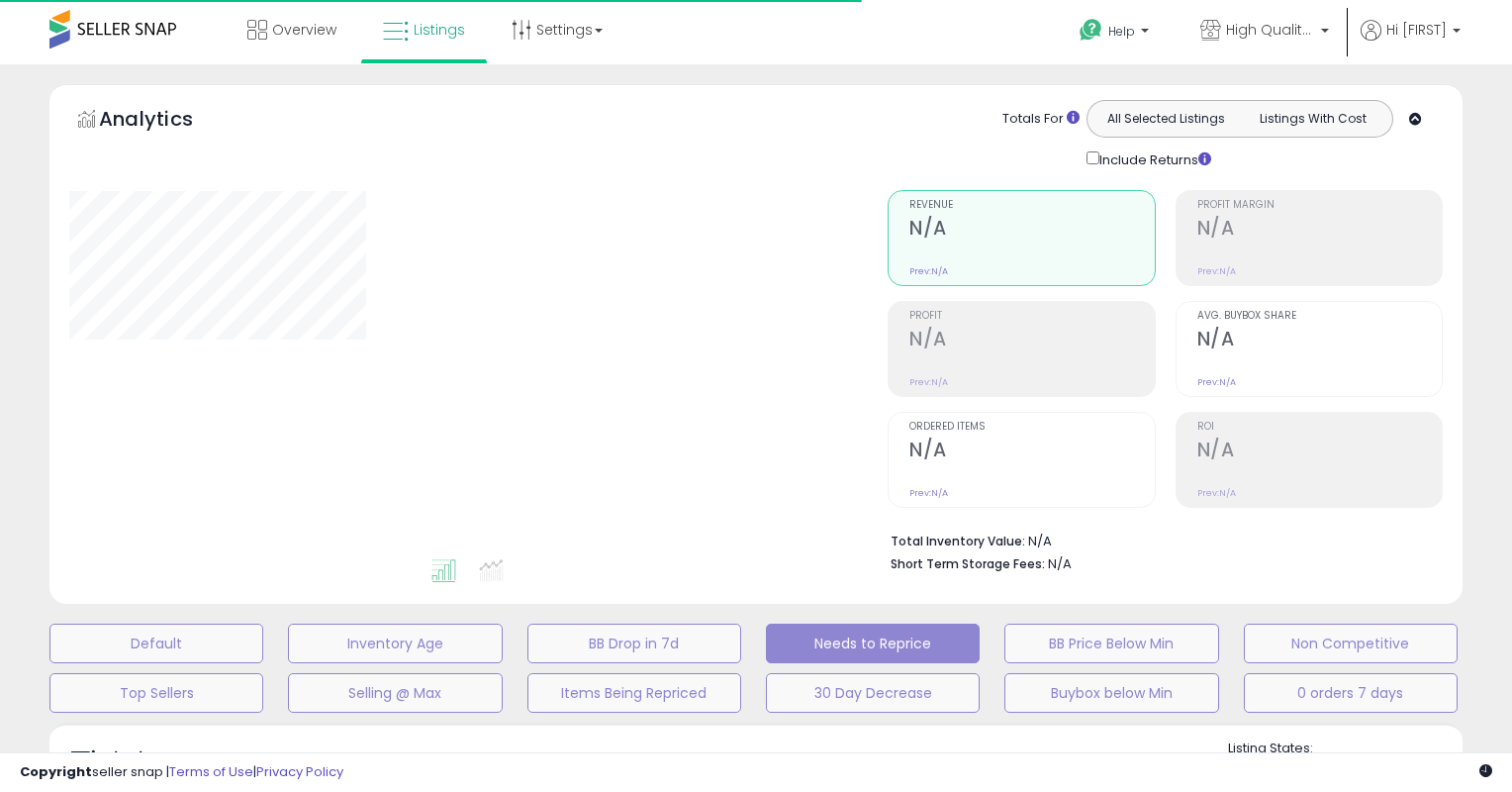 select on "**" 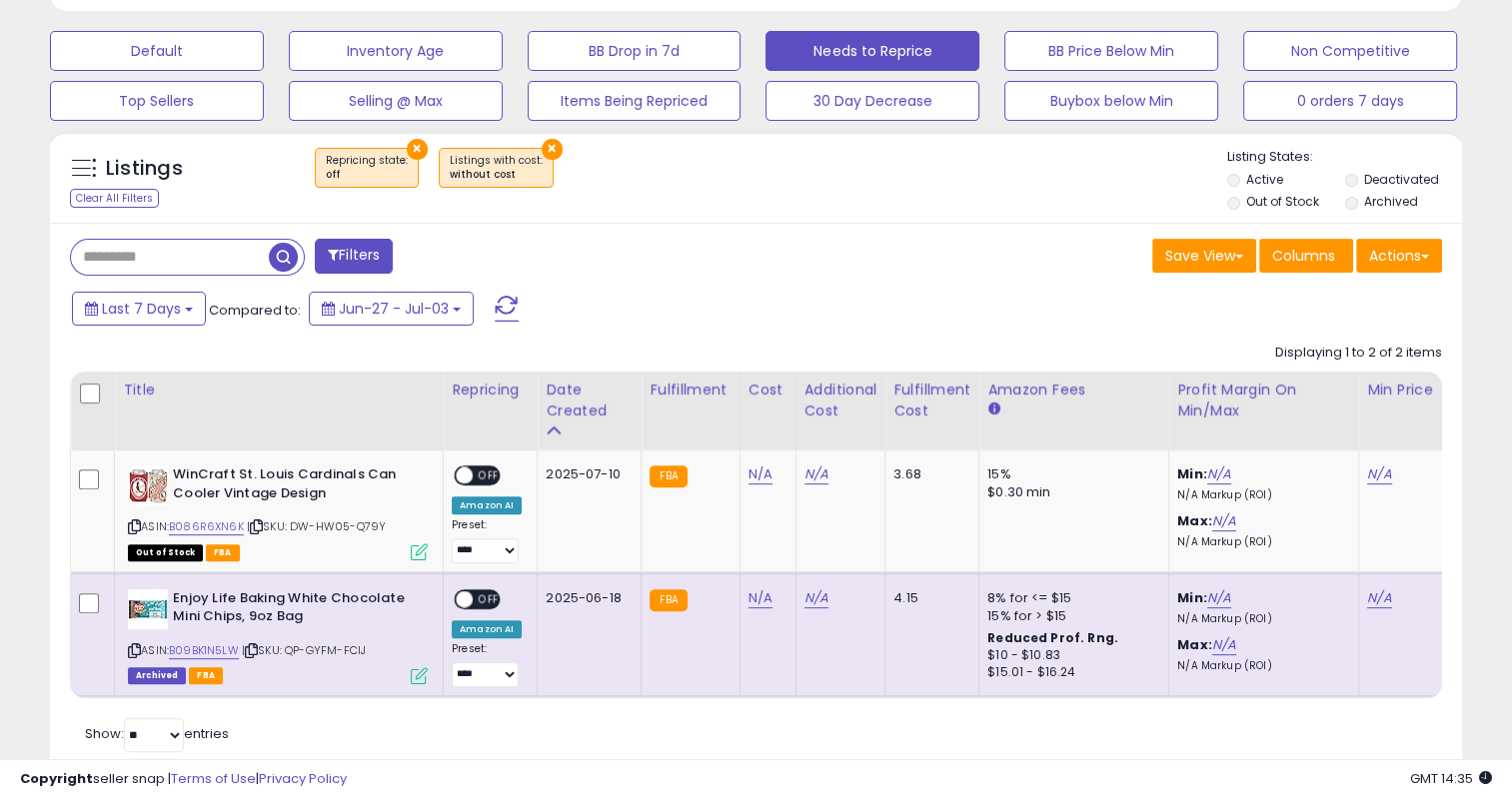 scroll, scrollTop: 663, scrollLeft: 0, axis: vertical 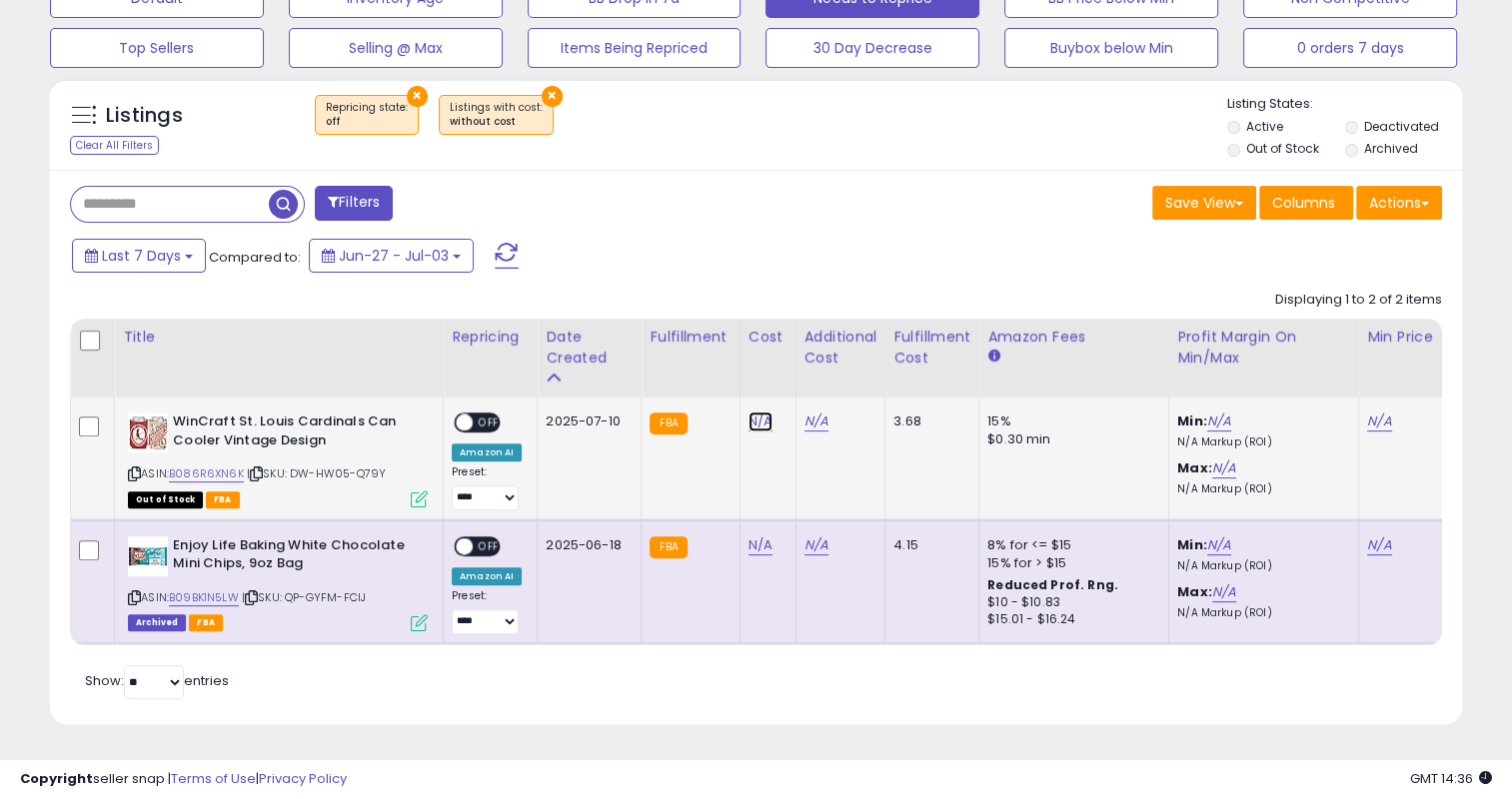 click on "N/A" at bounding box center (760, 421) 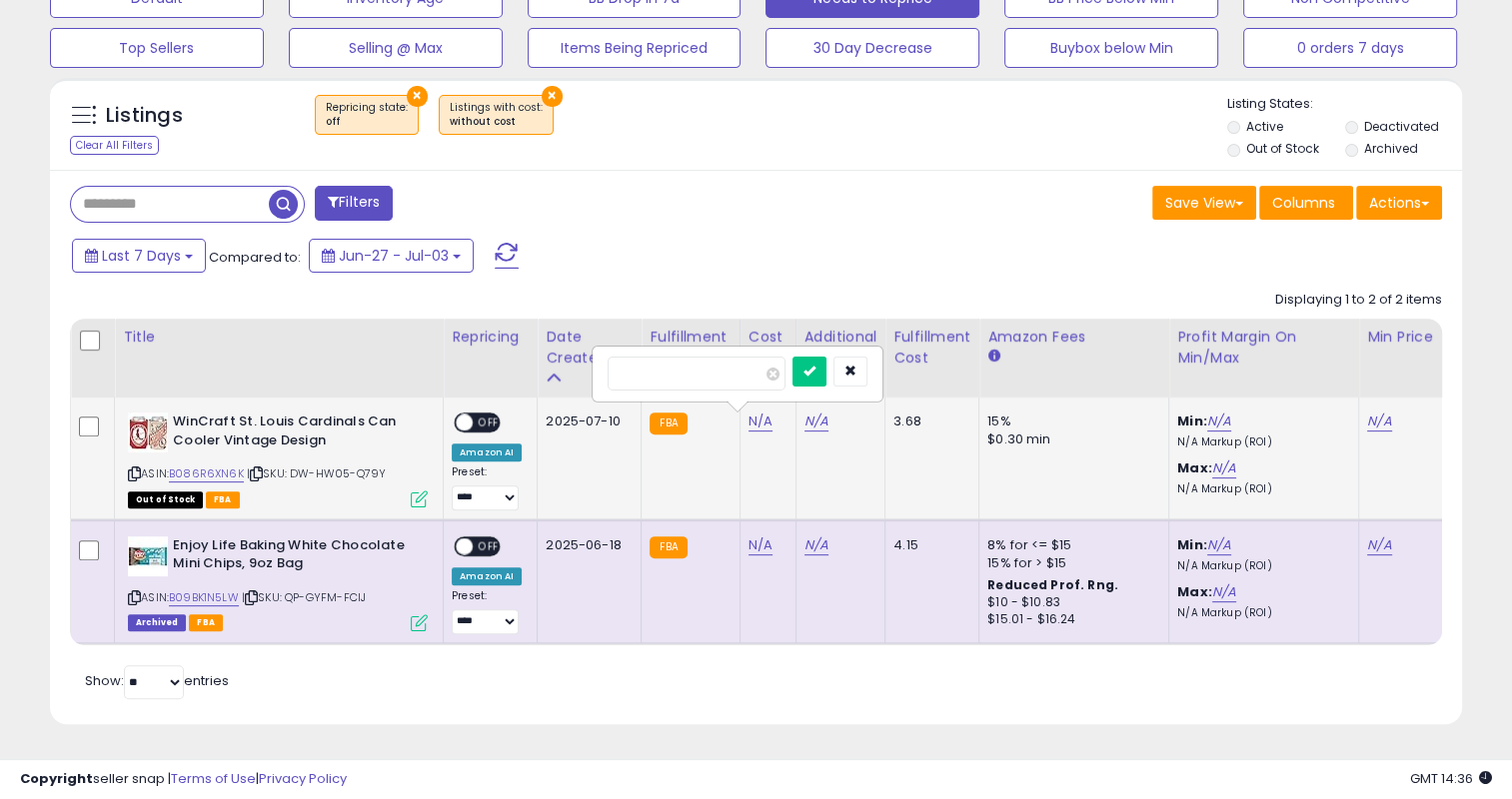 click at bounding box center [697, 374] 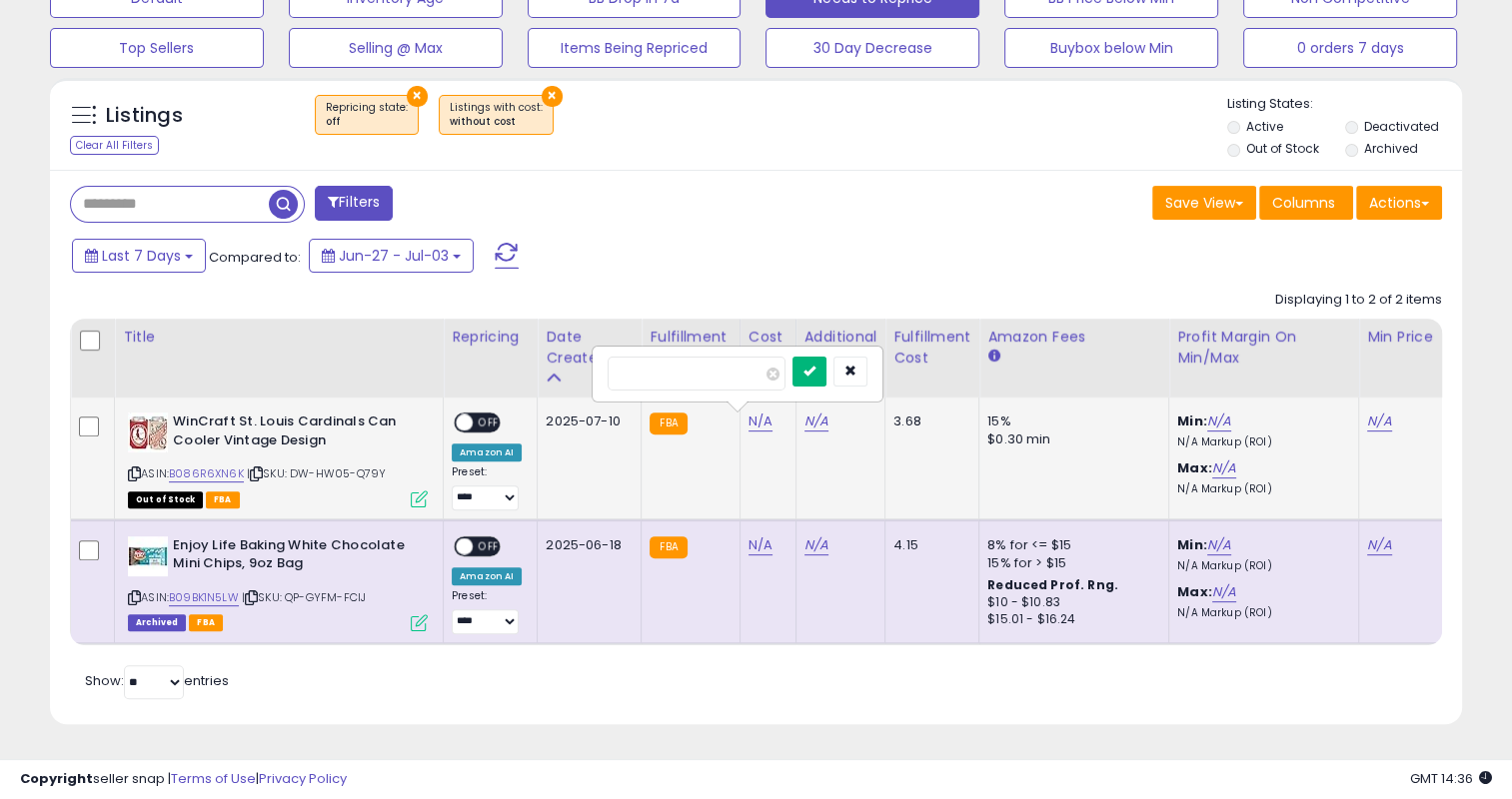 click at bounding box center [809, 371] 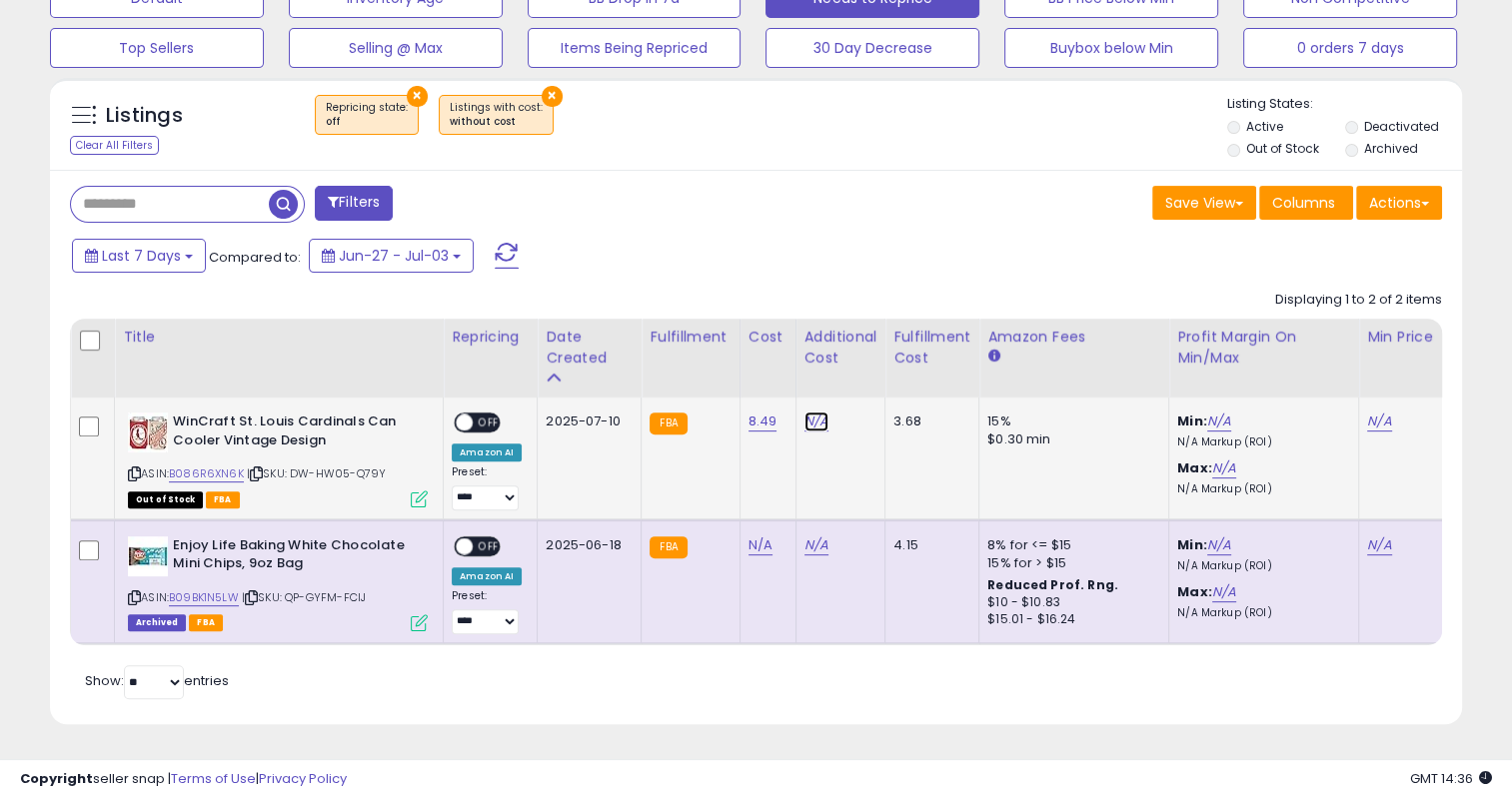 click on "N/A" at bounding box center [816, 421] 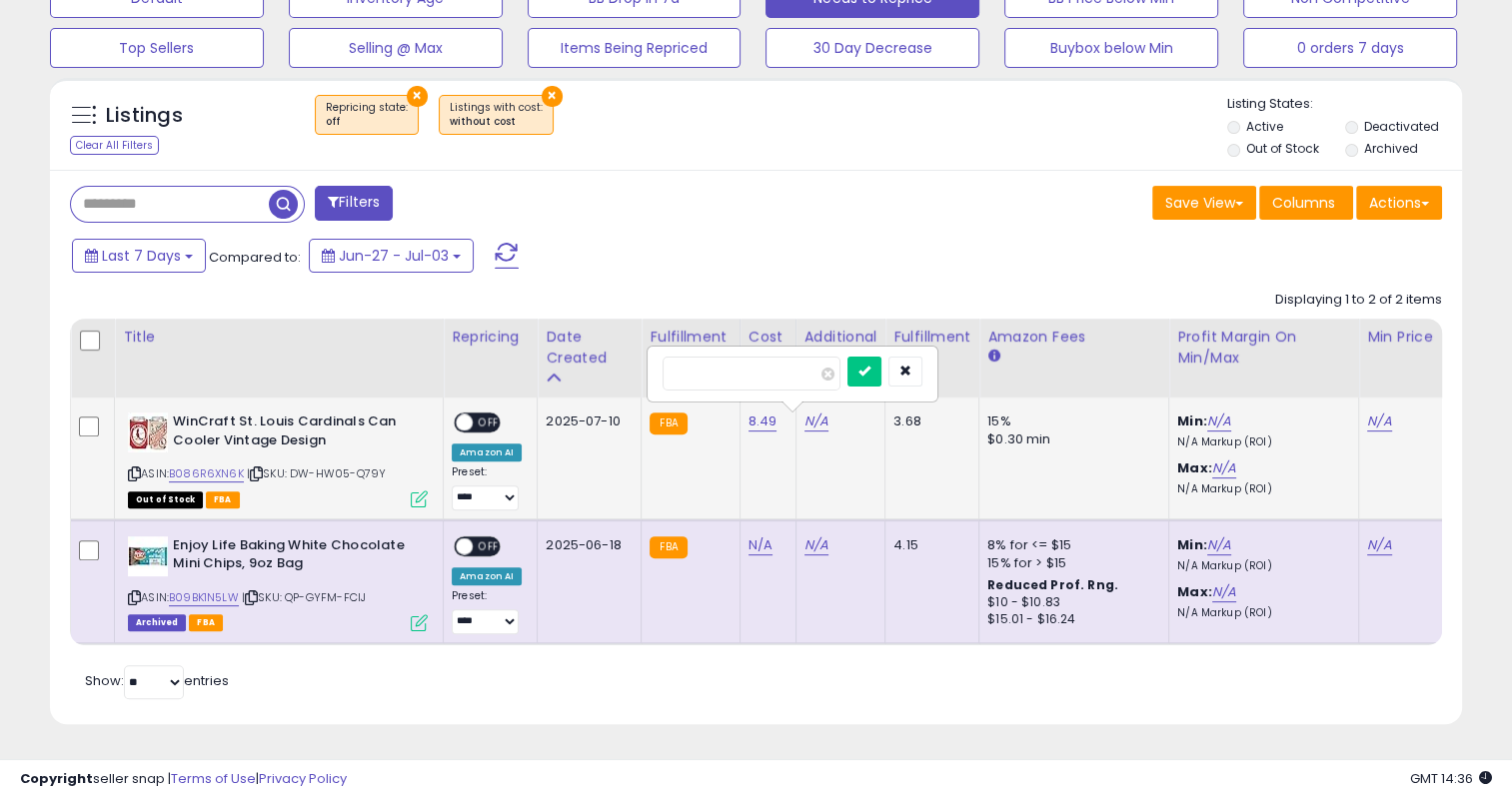 type on "**" 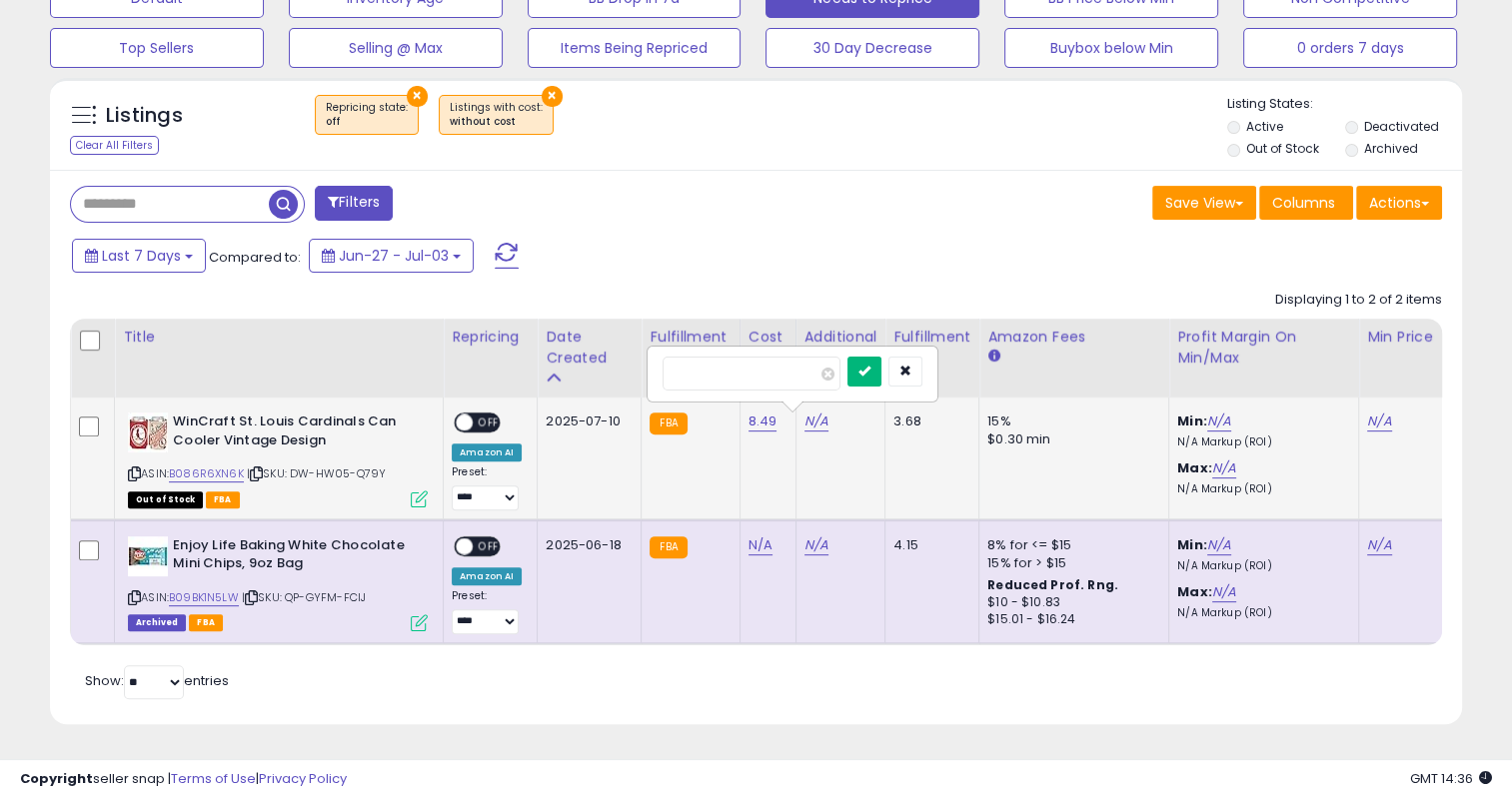 type on "*****" 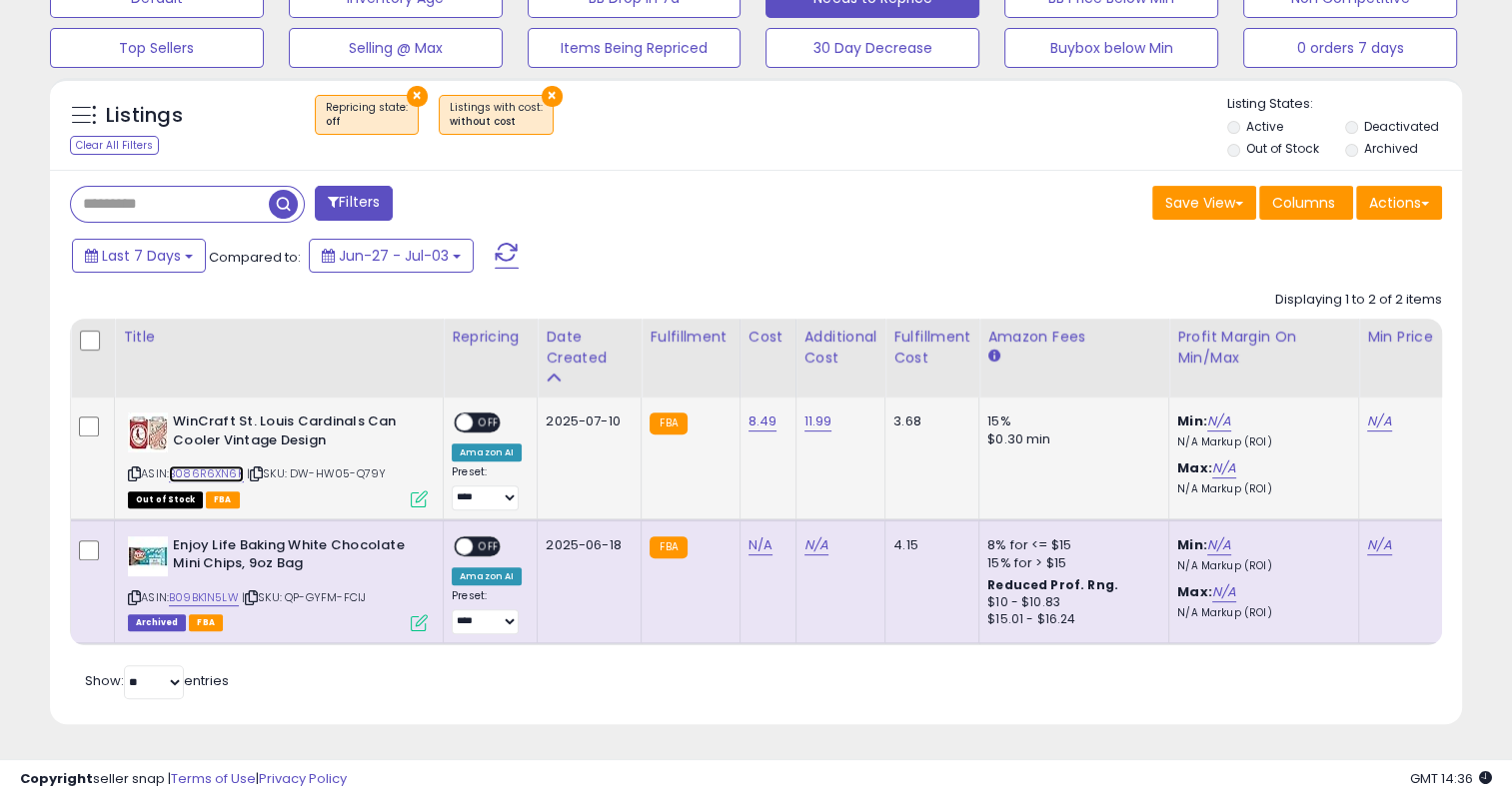 click on "B086R6XN6K" at bounding box center [206, 473] 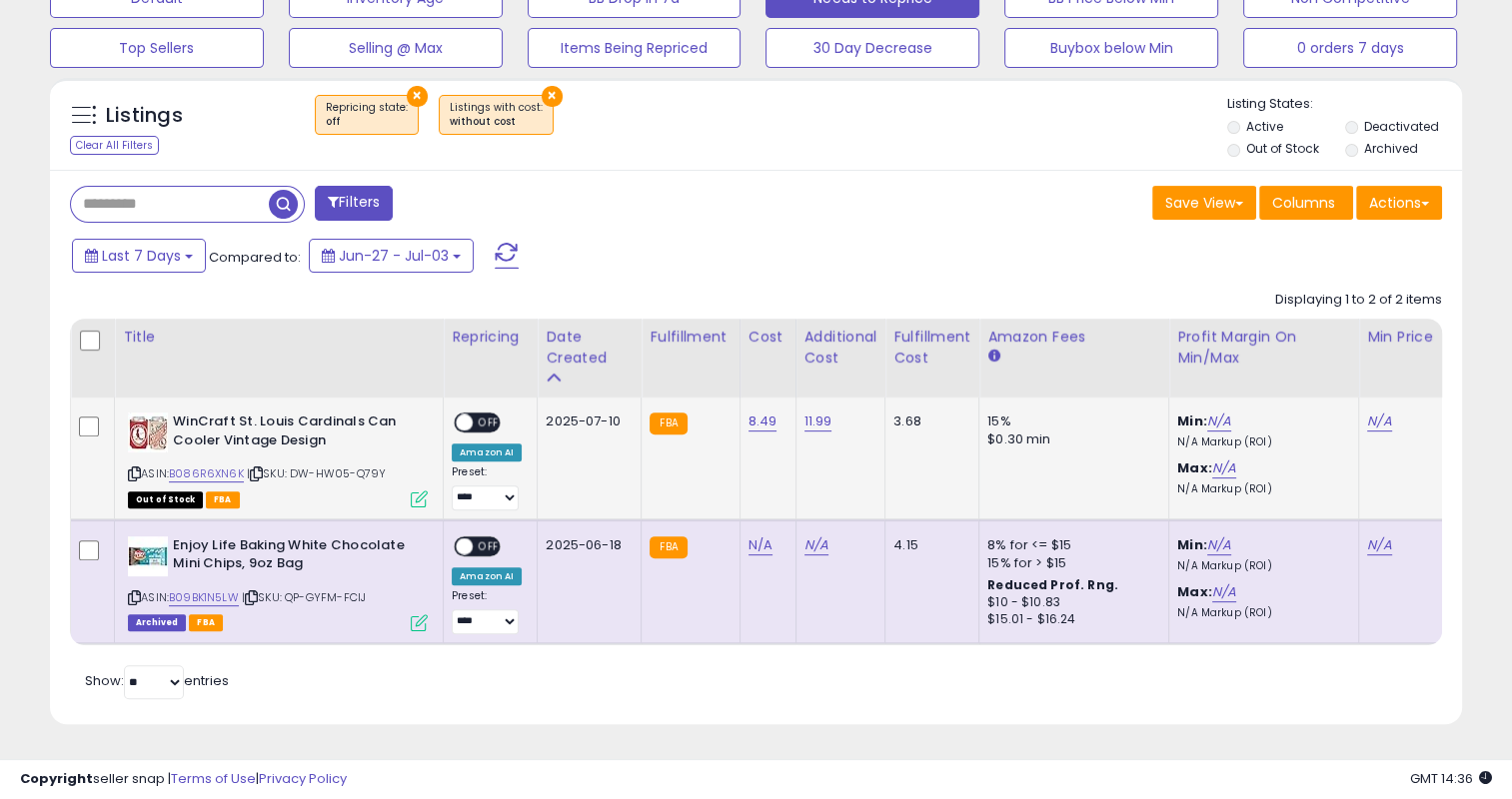 click on "OFF" at bounding box center (489, 422) 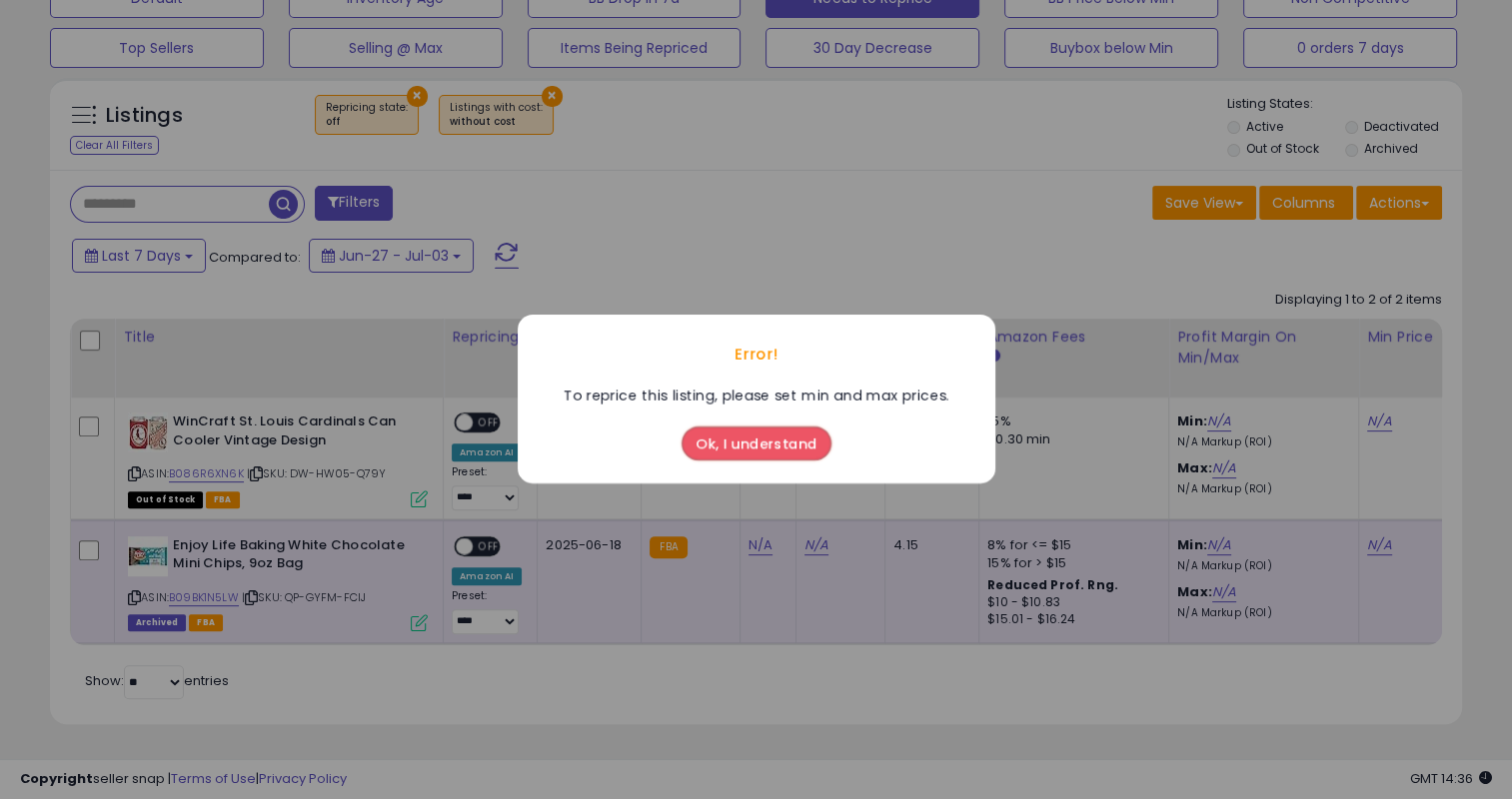 click on "Ok, I understand" at bounding box center (756, 444) 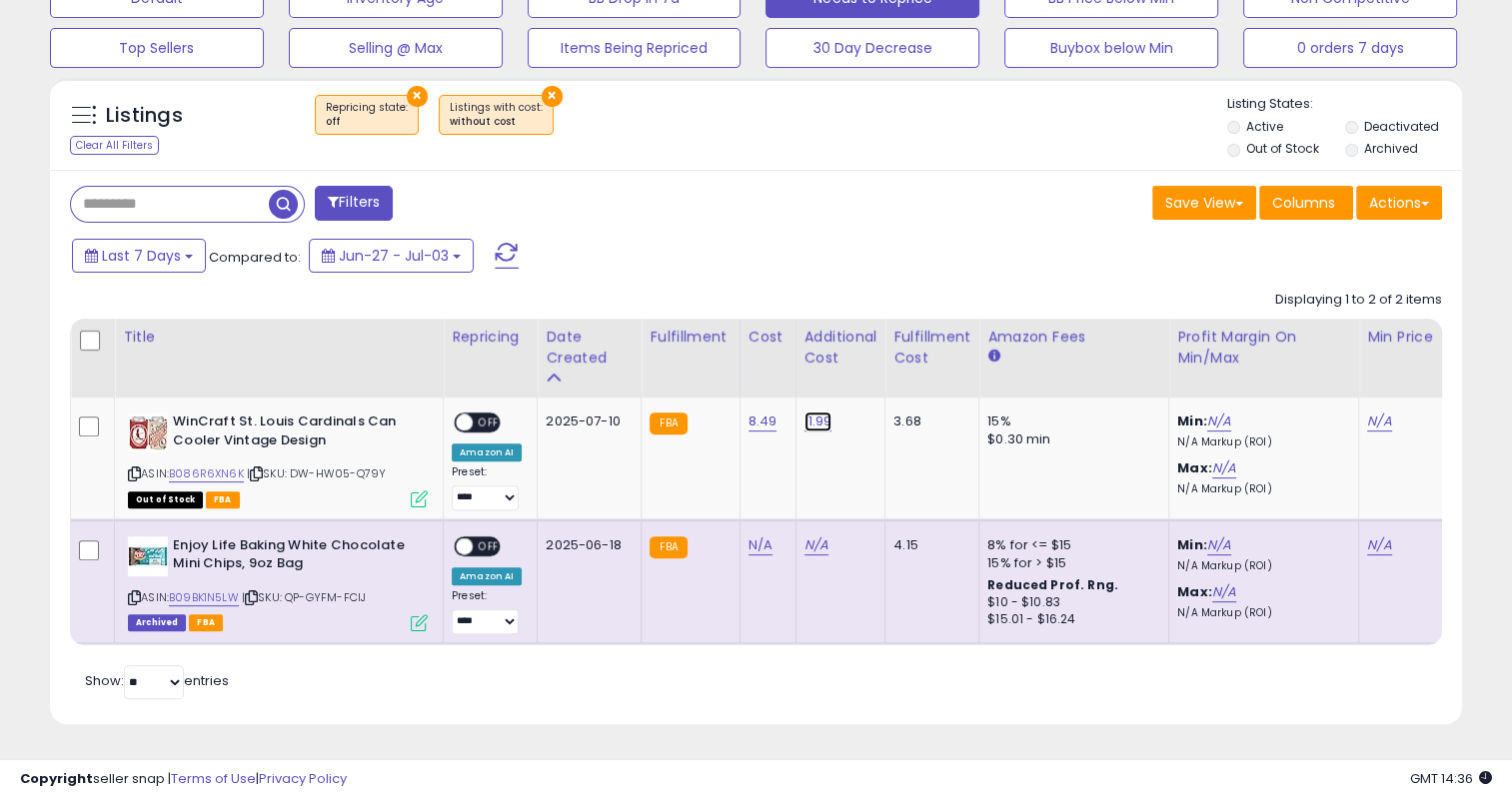 click on "11.99" at bounding box center [818, 421] 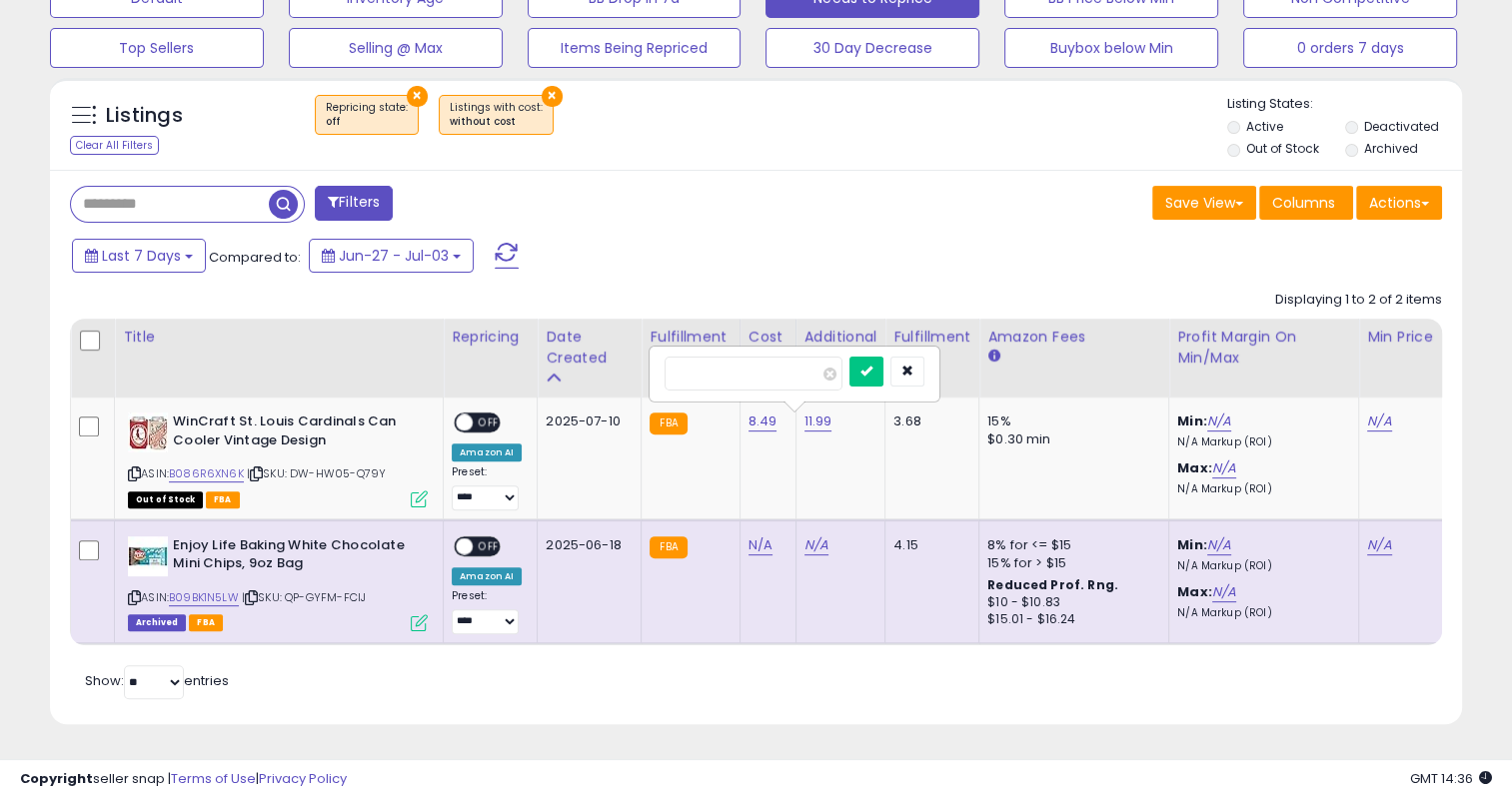 click on "*****" at bounding box center [754, 374] 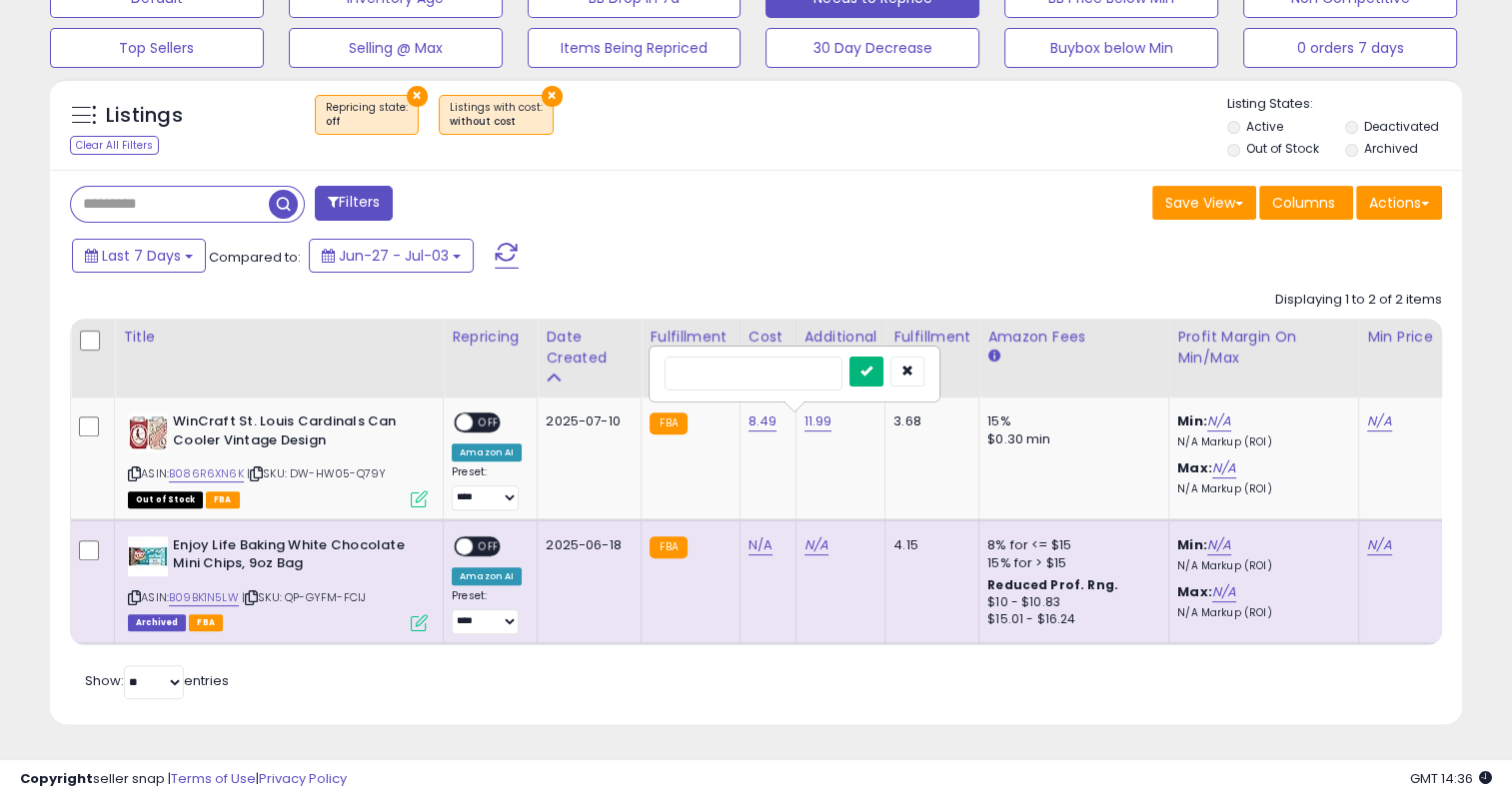 type 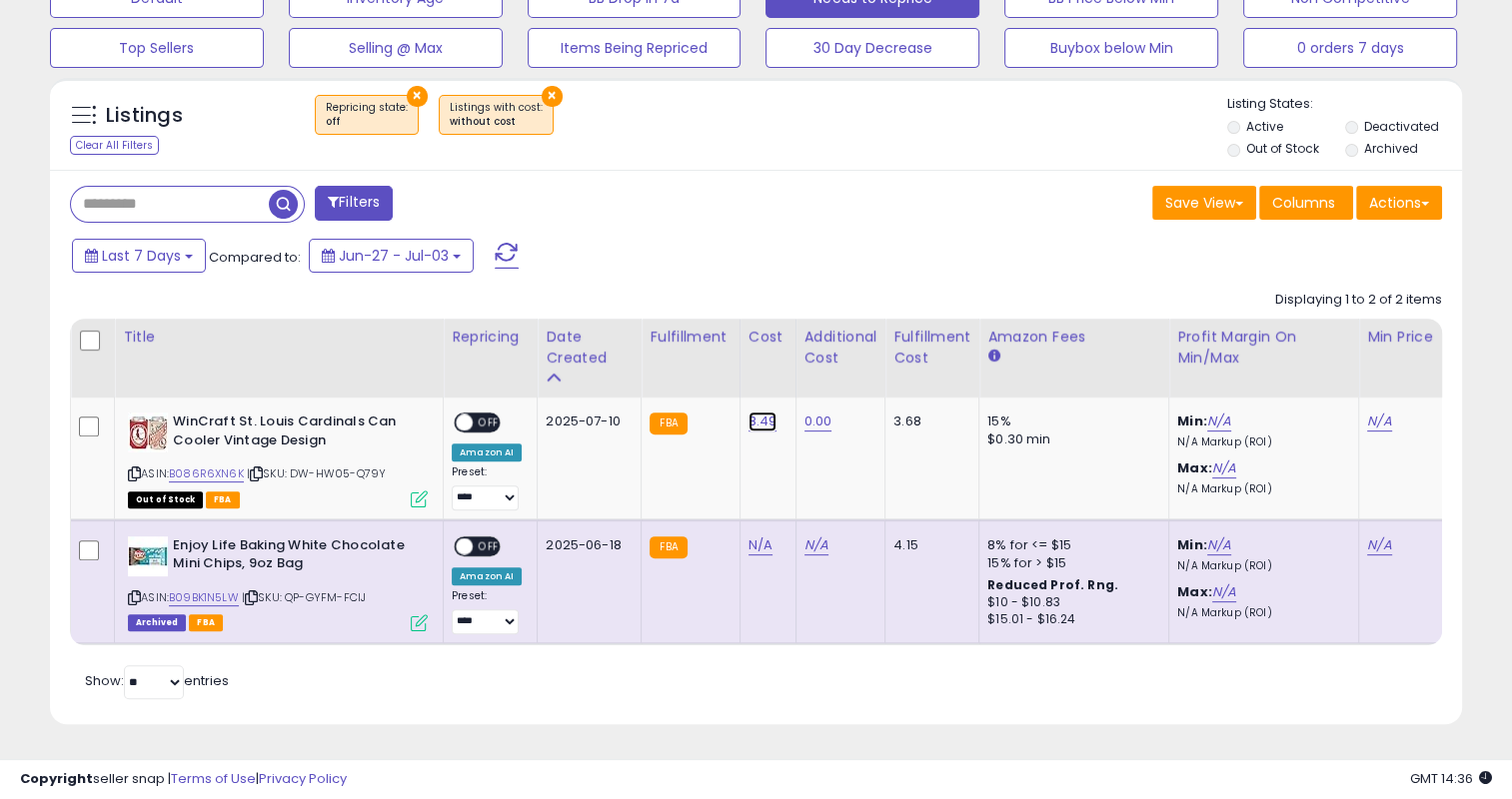 click on "8.49" at bounding box center [762, 421] 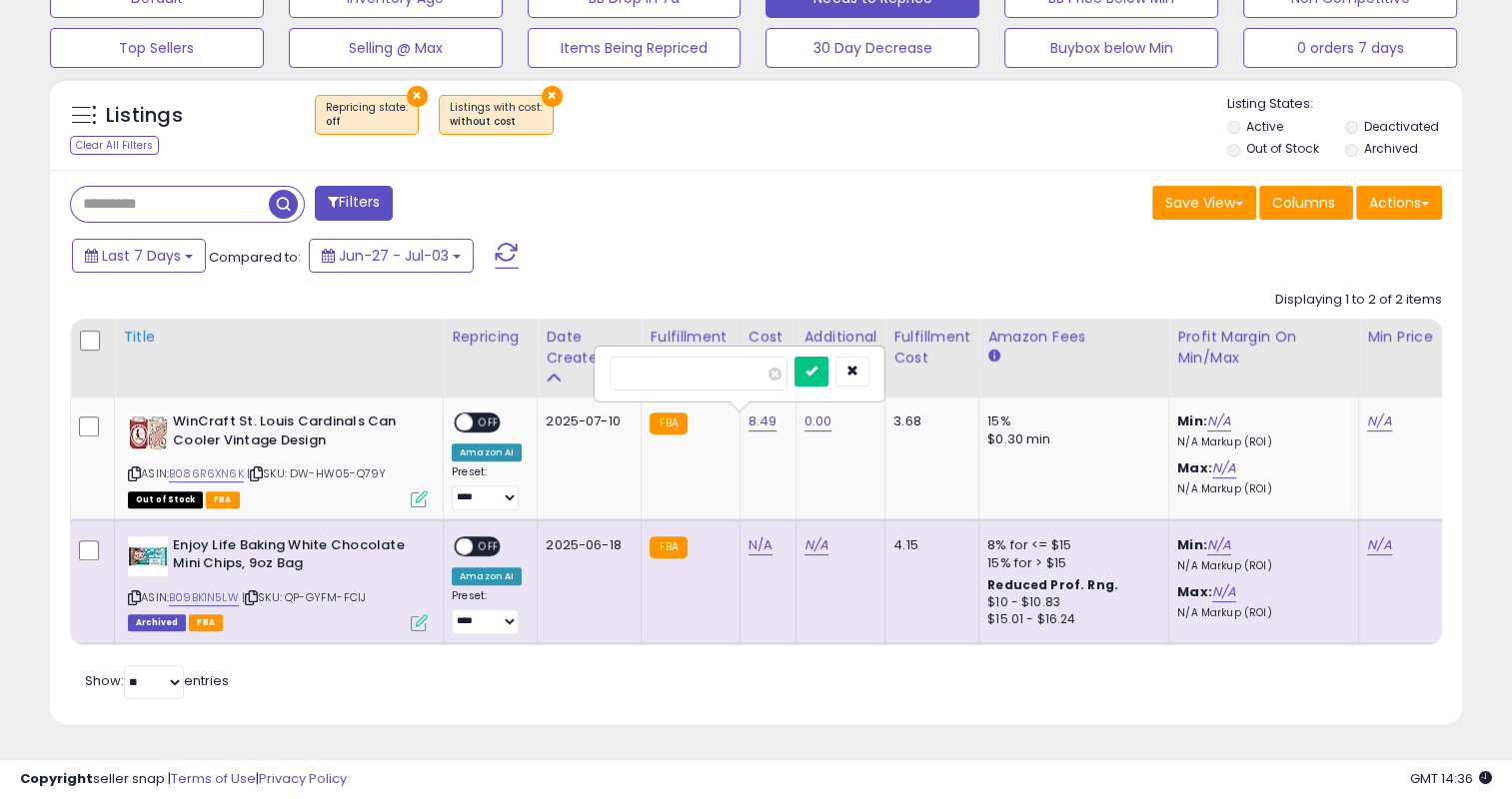 drag, startPoint x: 708, startPoint y: 356, endPoint x: 387, endPoint y: 364, distance: 321.09967 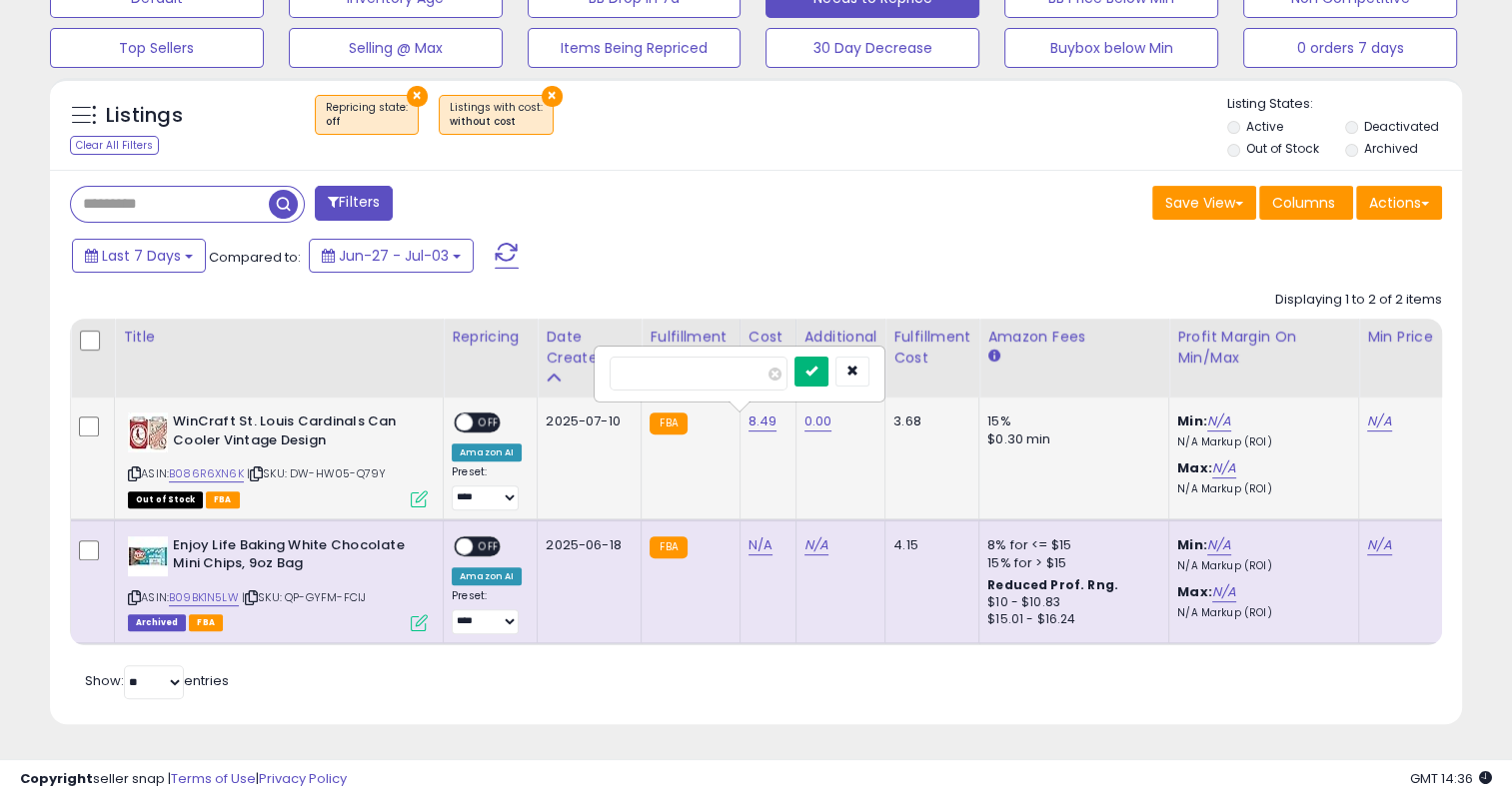 type on "****" 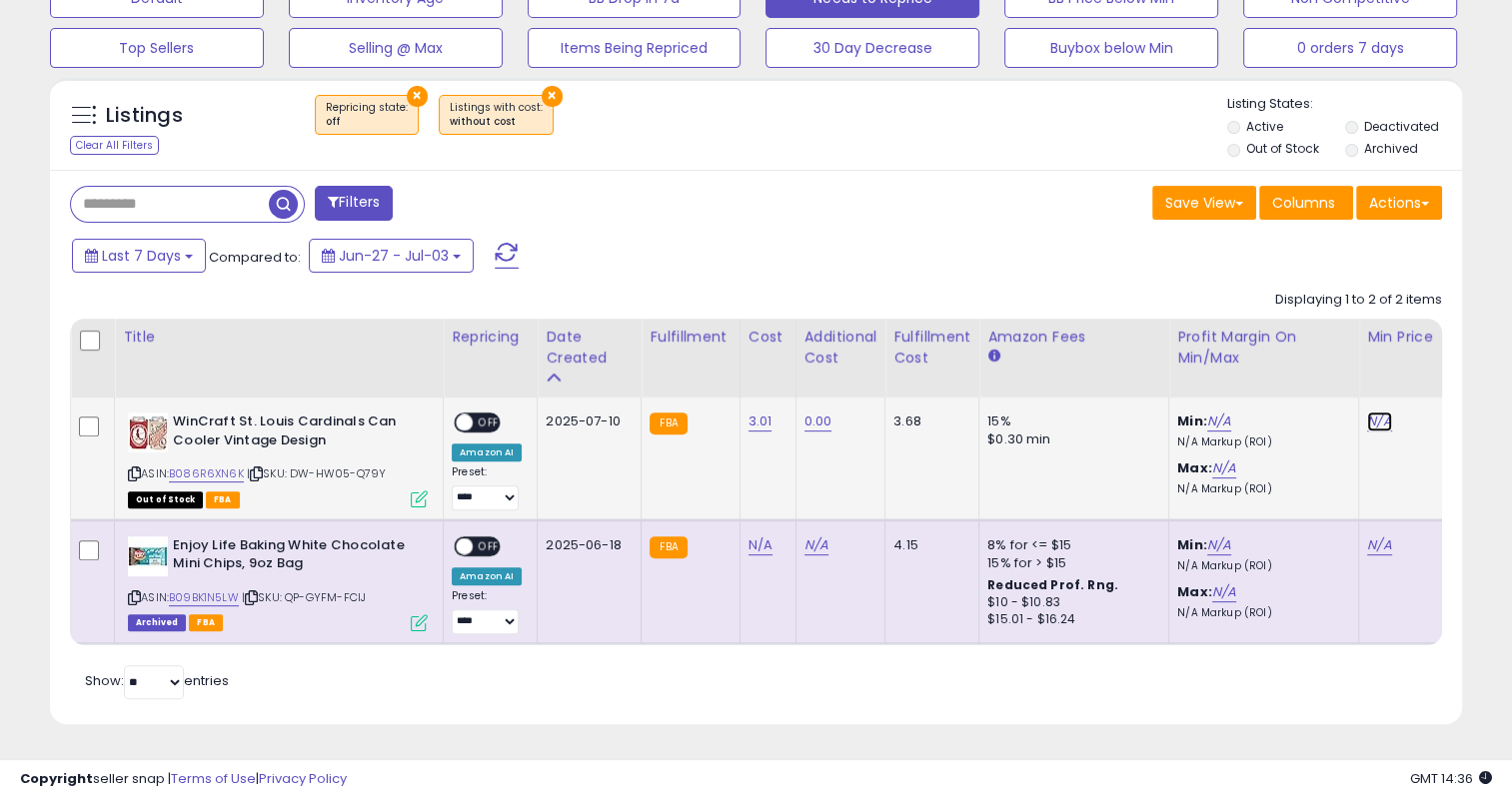 click on "N/A" at bounding box center (1379, 421) 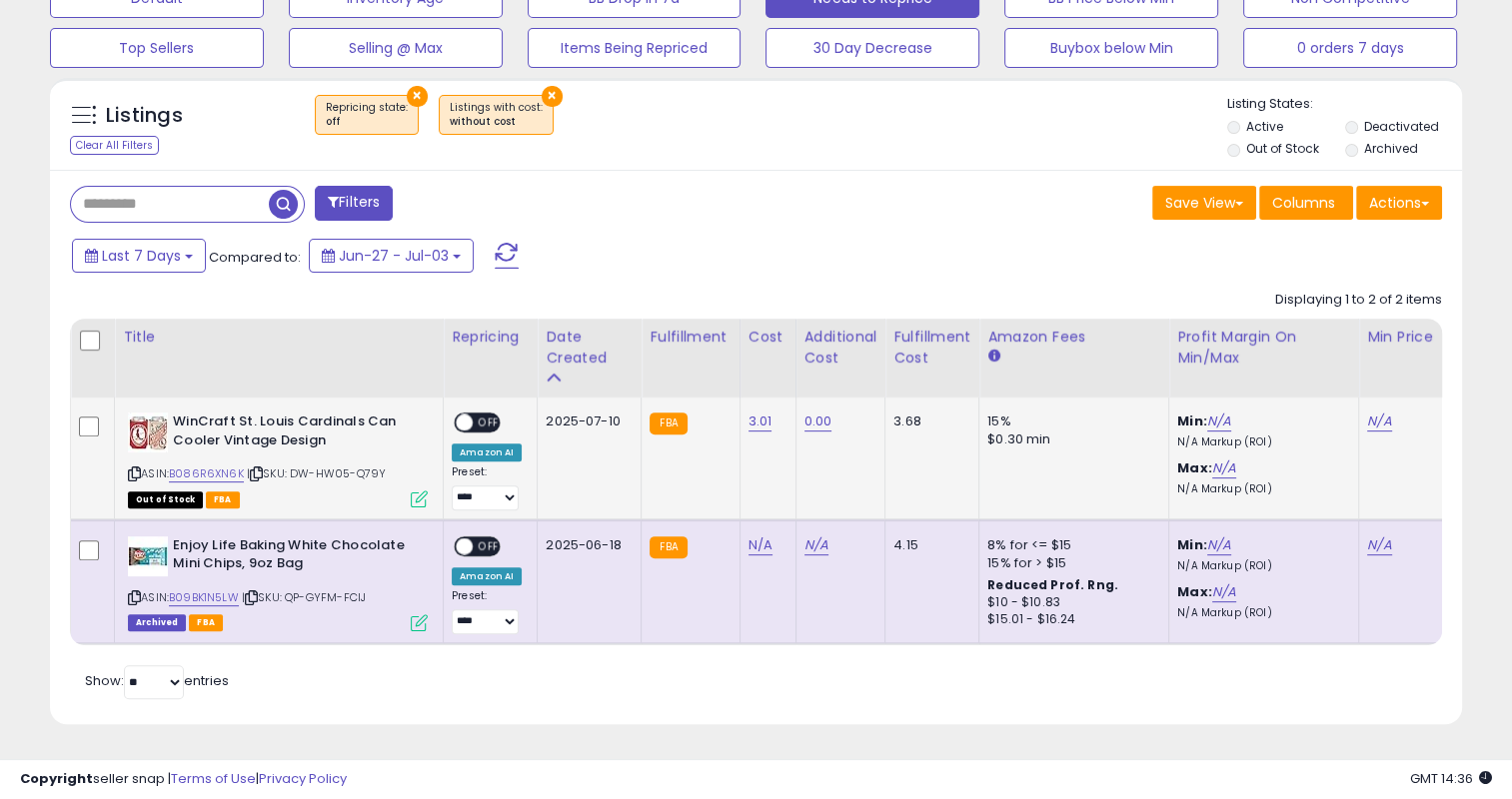 scroll, scrollTop: 0, scrollLeft: 129, axis: horizontal 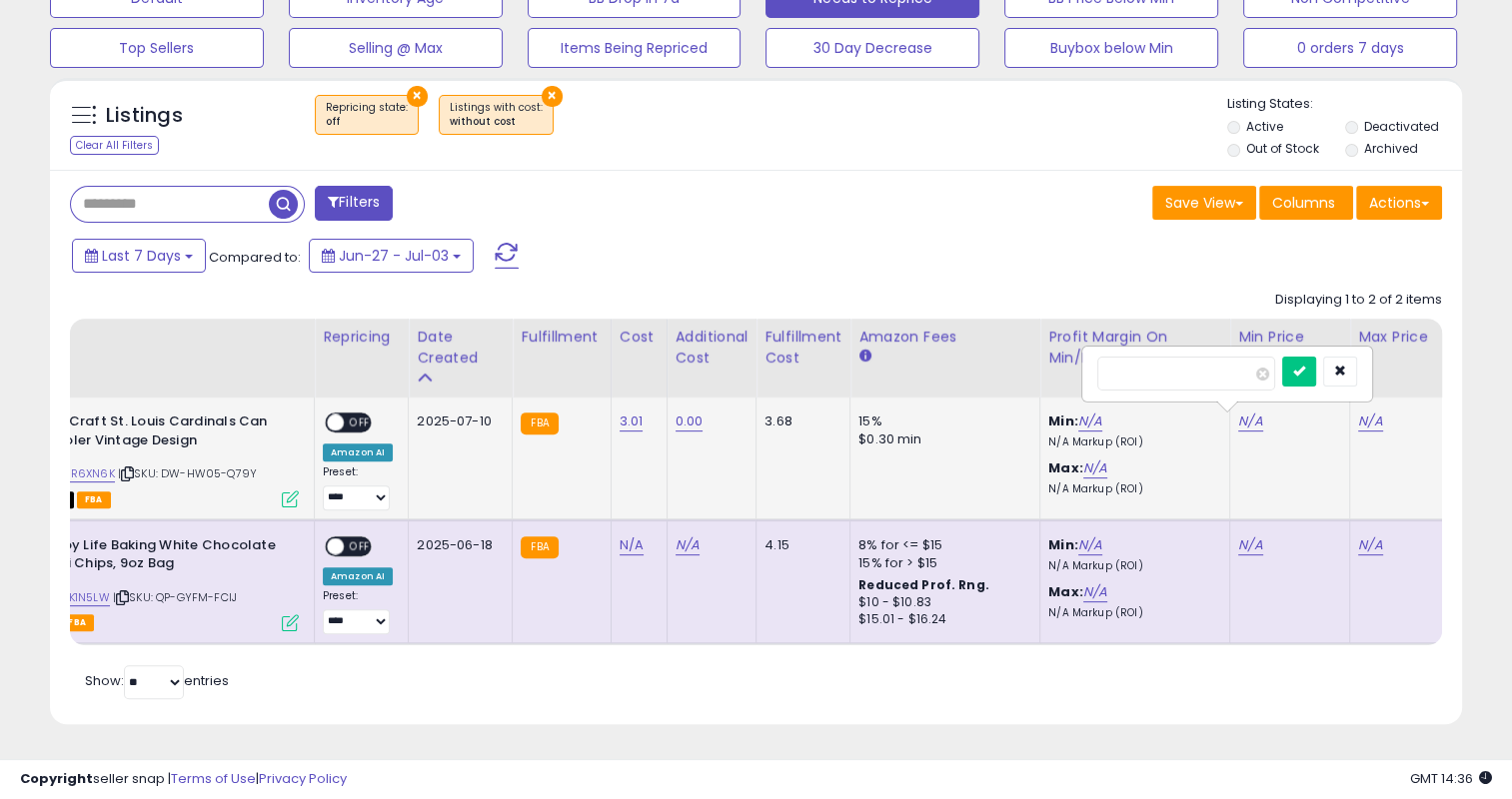 type on "*" 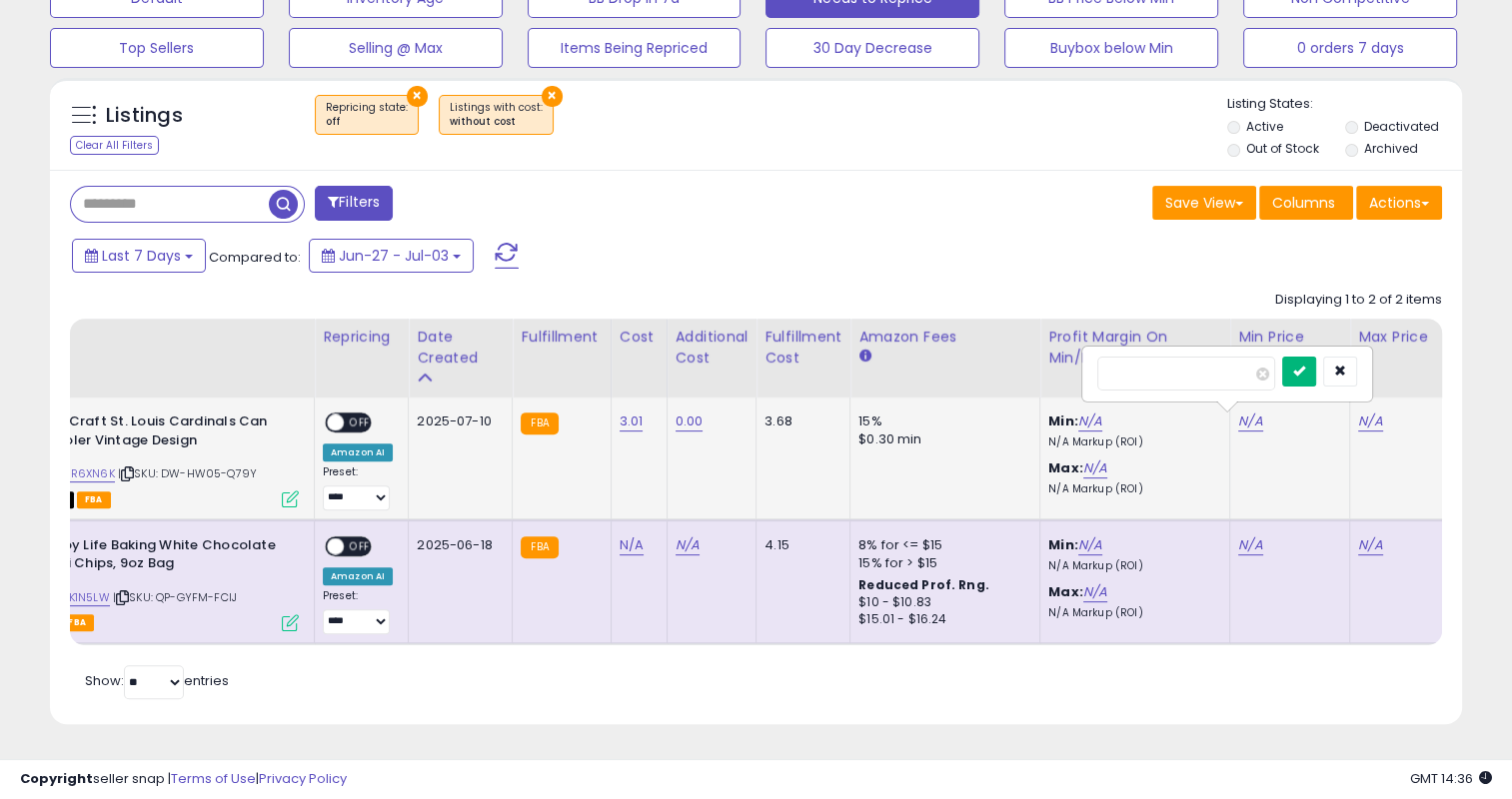 type on "****" 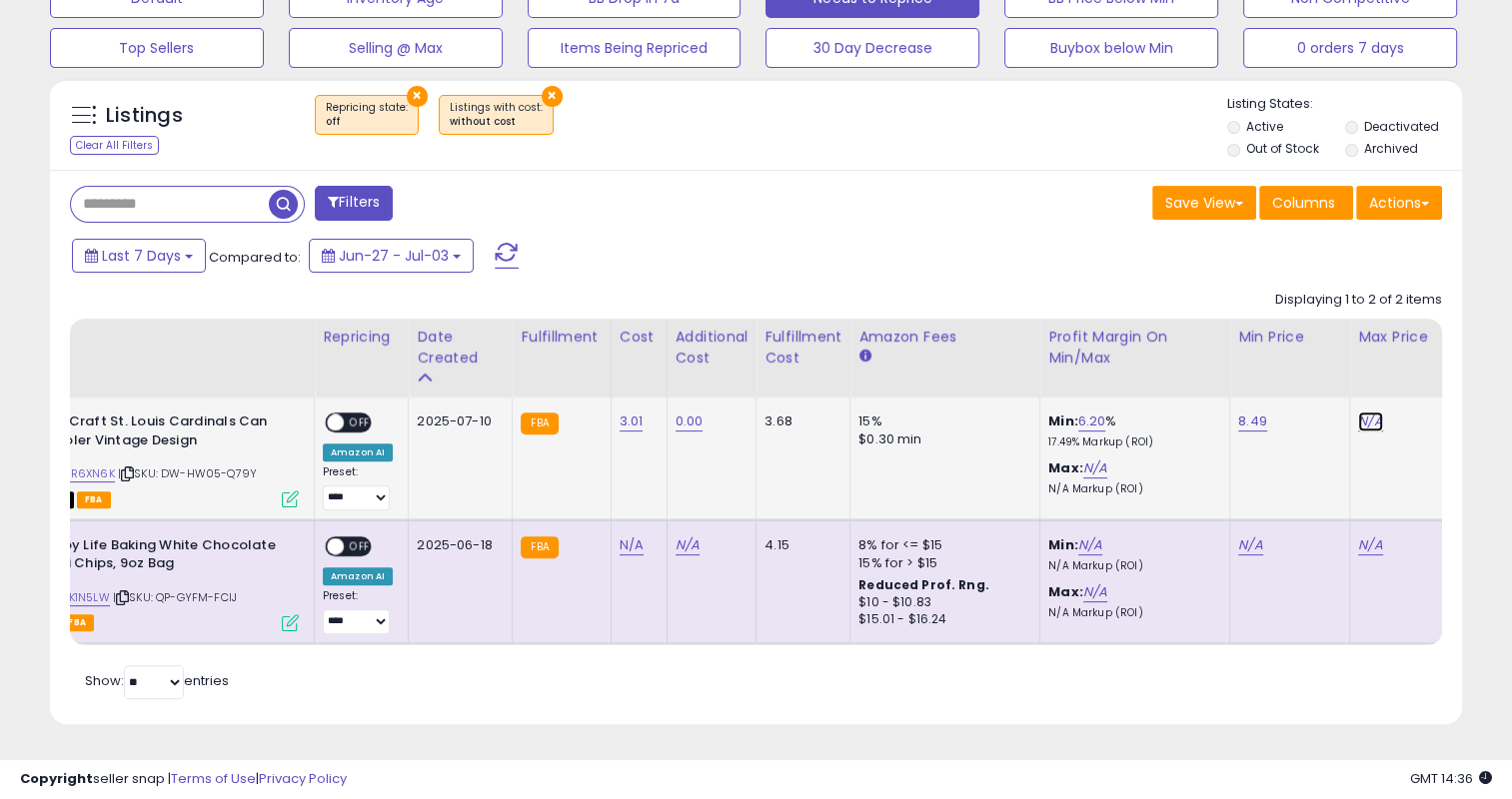 click on "N/A" at bounding box center (1370, 421) 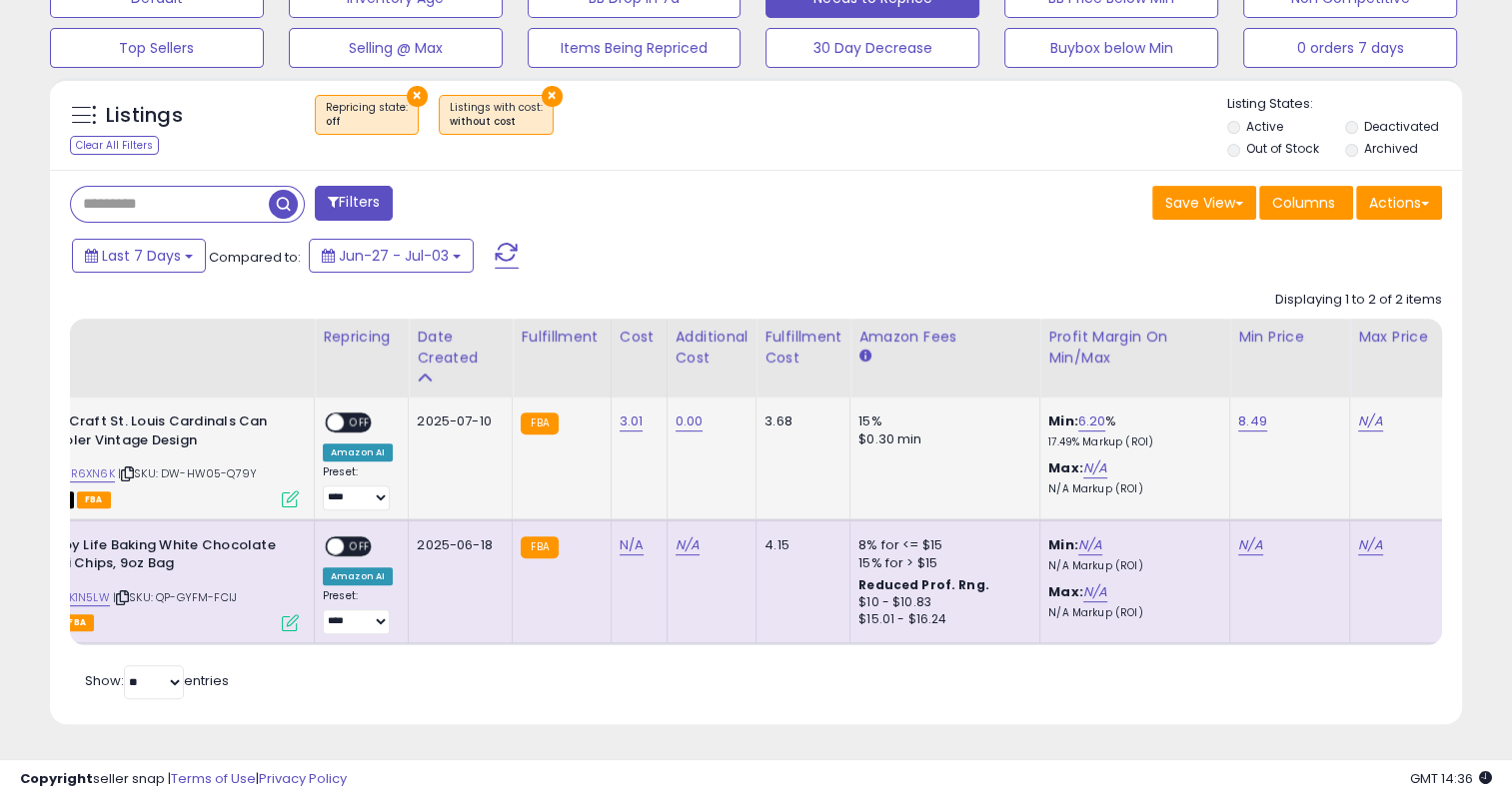 scroll, scrollTop: 0, scrollLeft: 249, axis: horizontal 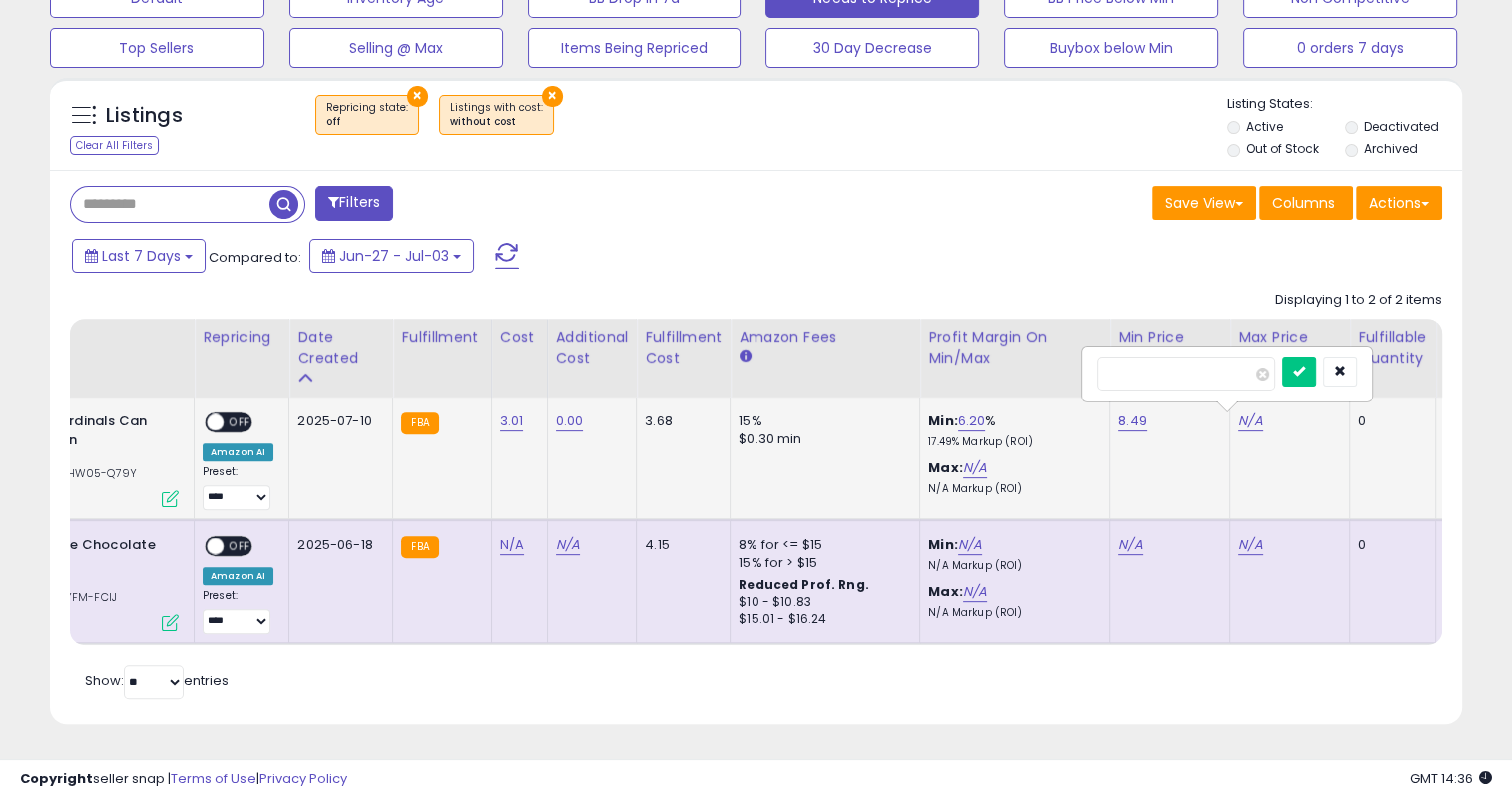 click at bounding box center (1186, 374) 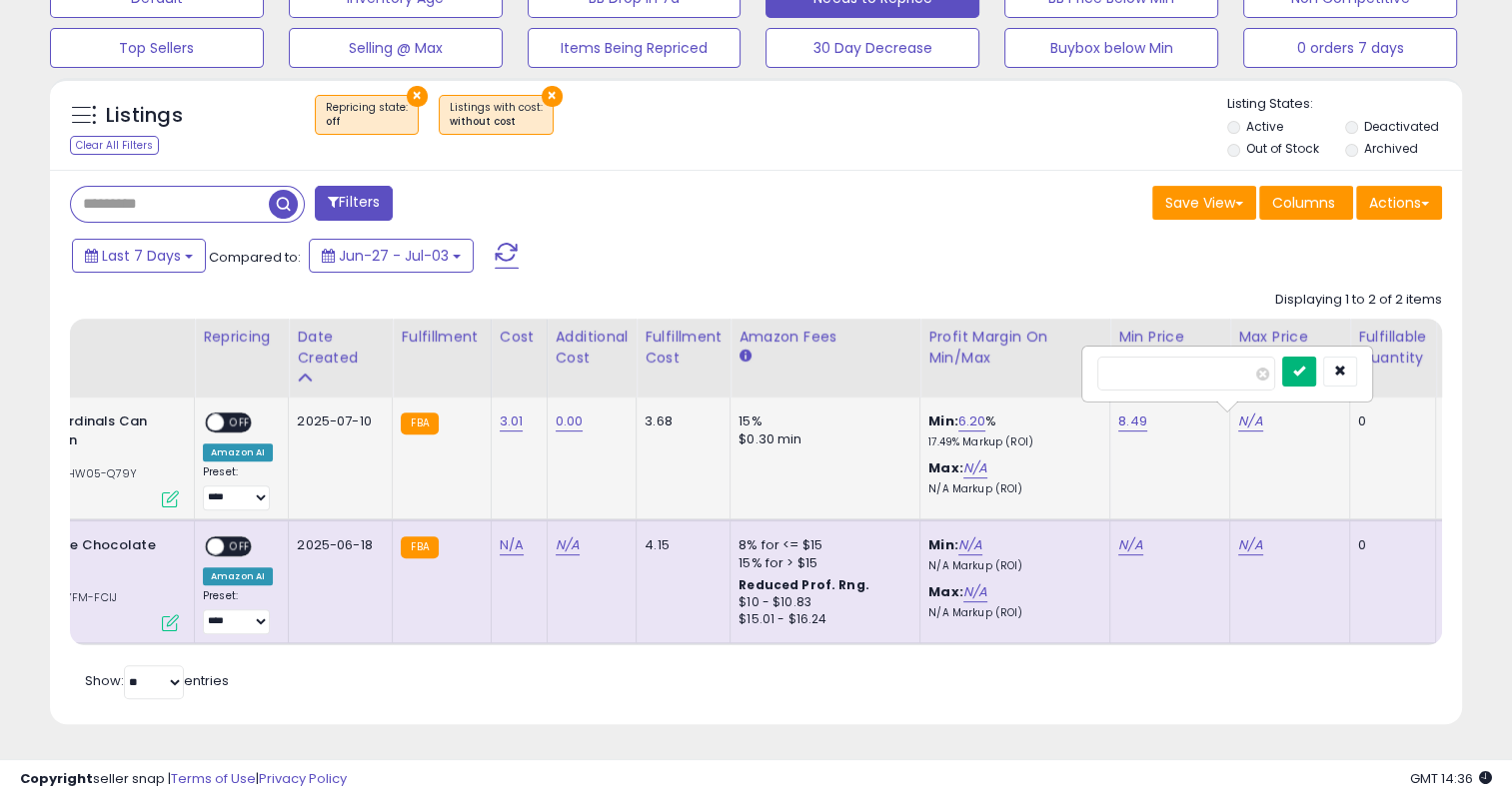 type on "*****" 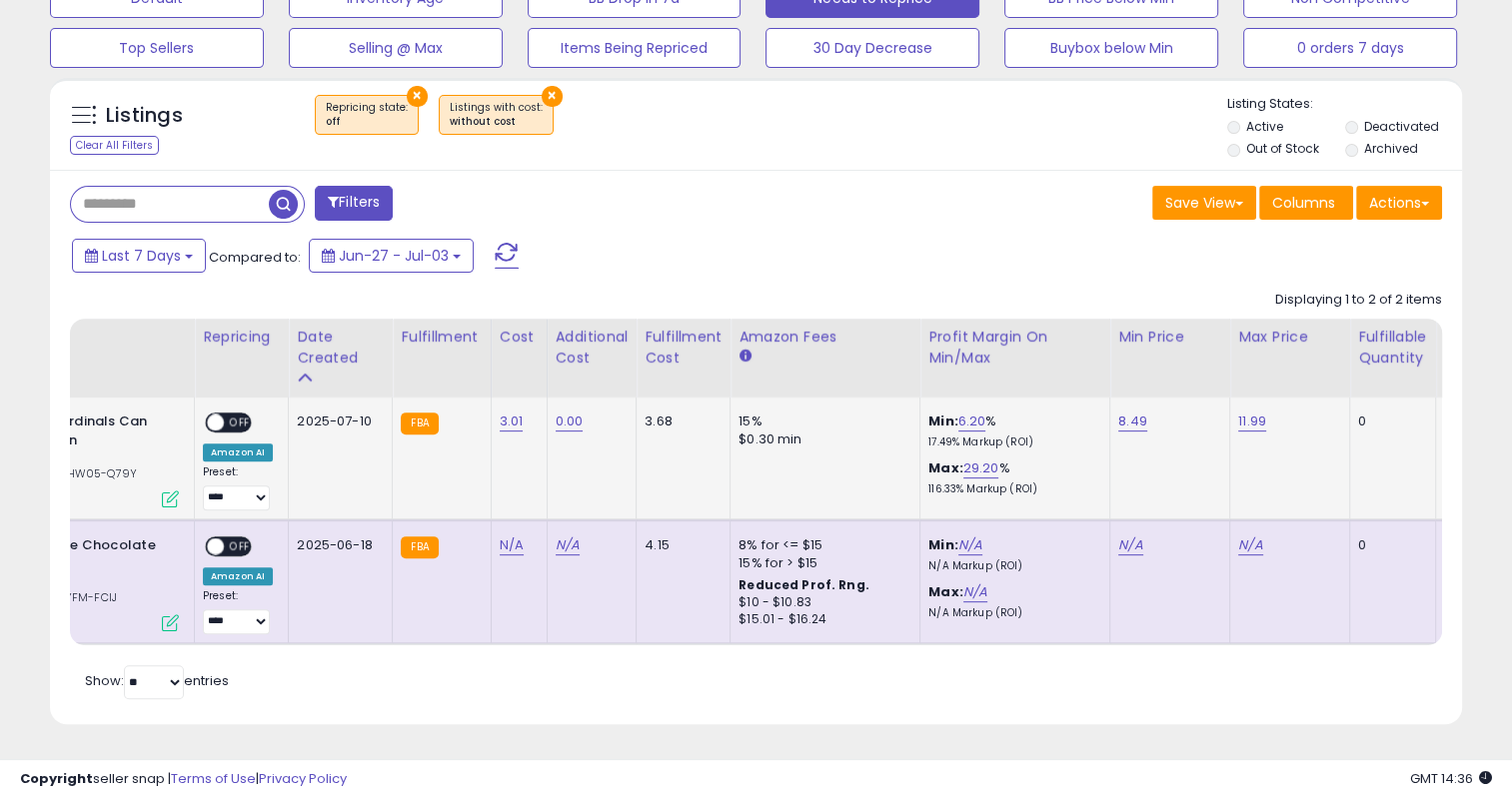 click on "OFF" at bounding box center (240, 422) 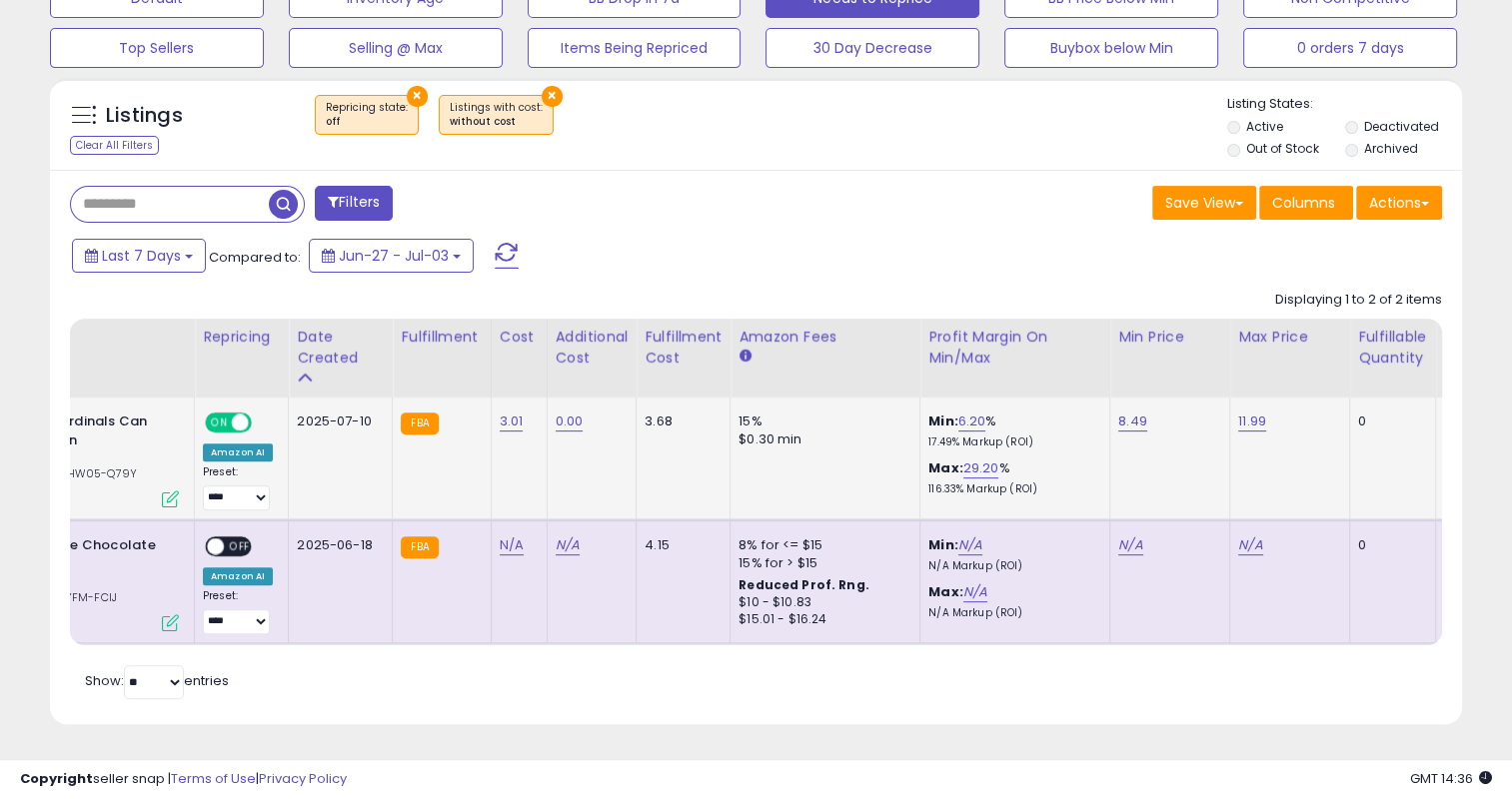 scroll, scrollTop: 0, scrollLeft: 181, axis: horizontal 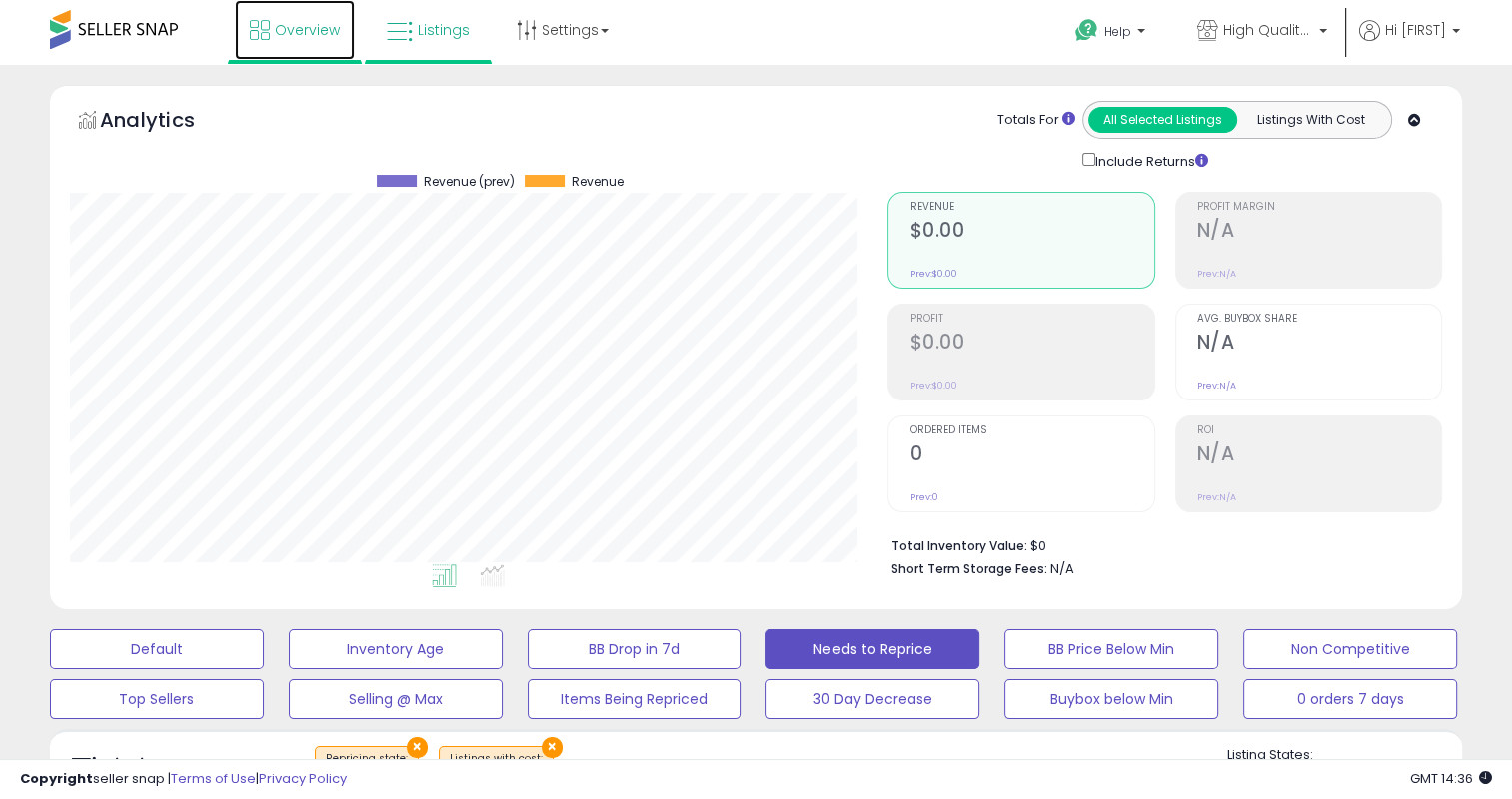 click on "Overview" at bounding box center [295, 30] 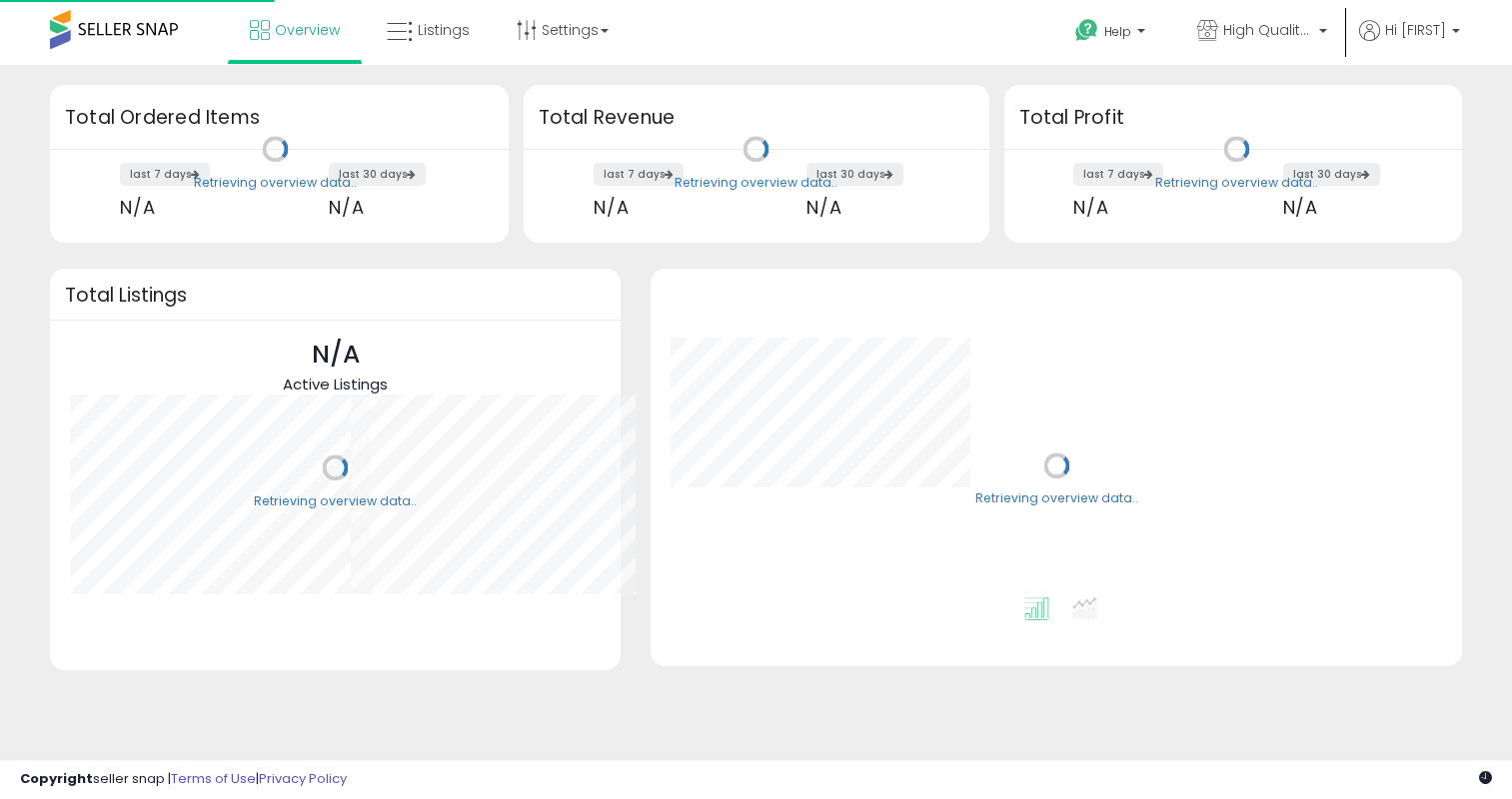 scroll, scrollTop: 0, scrollLeft: 0, axis: both 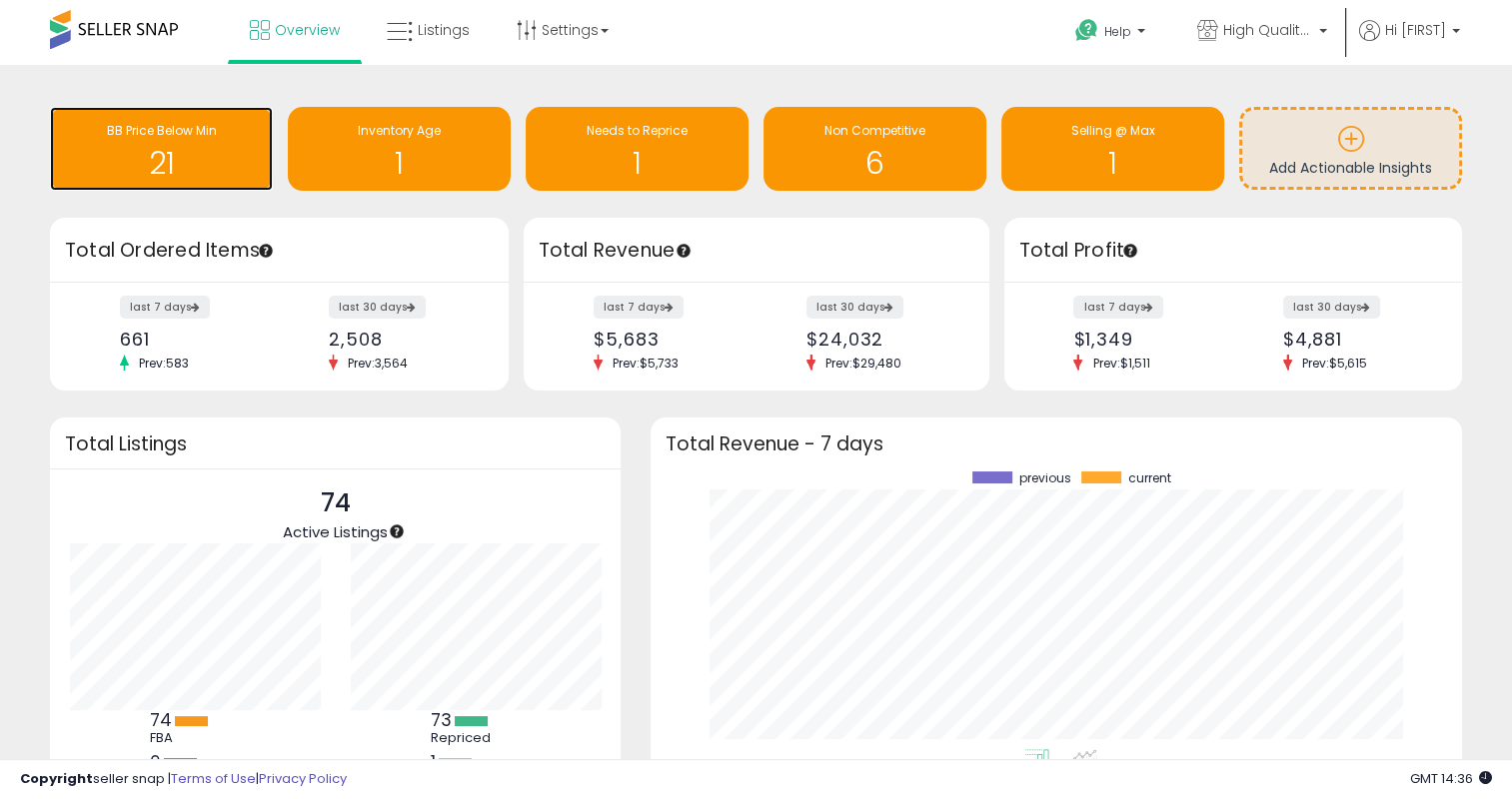 click on "21" at bounding box center [161, 163] 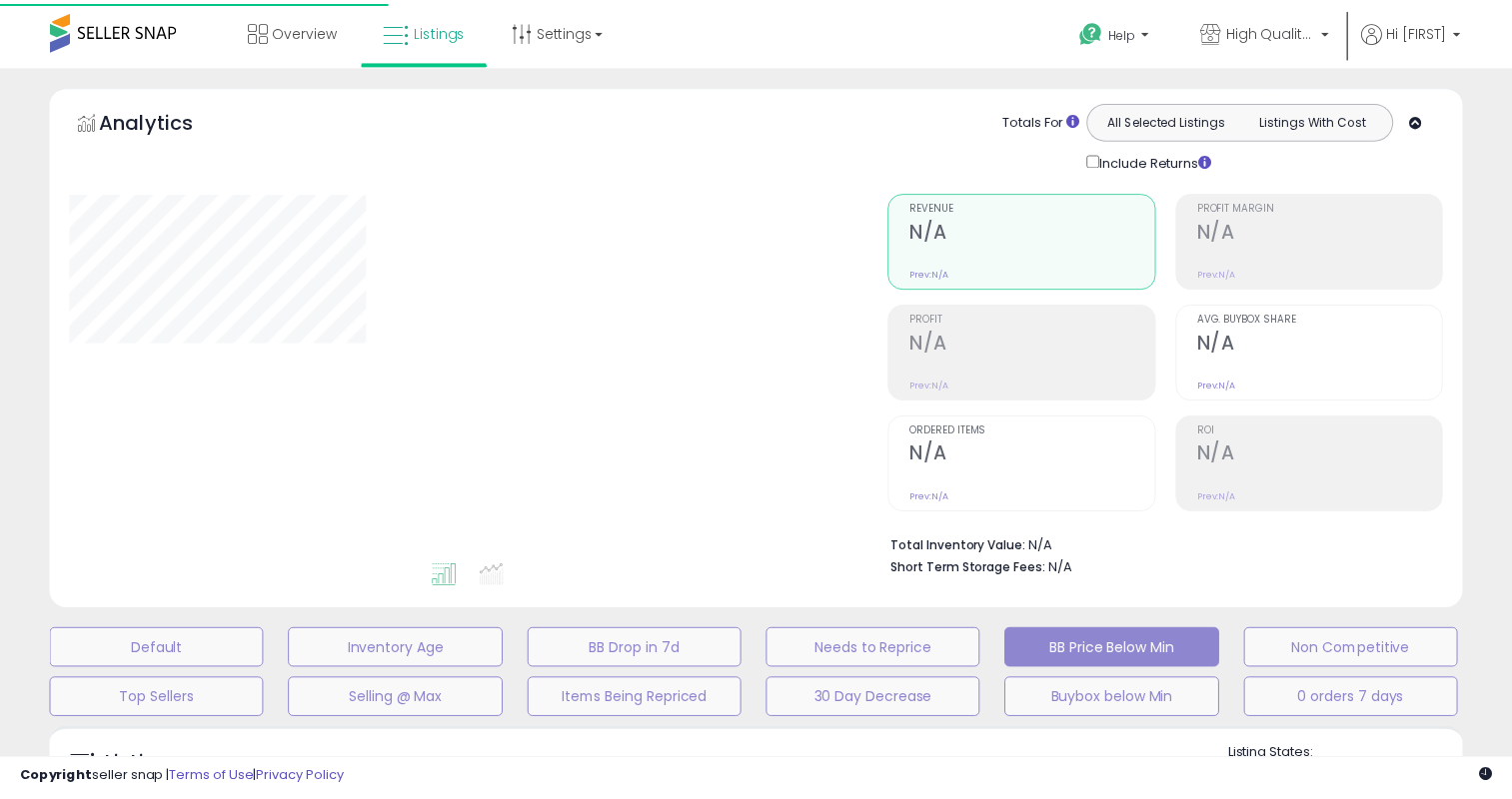 scroll, scrollTop: 0, scrollLeft: 0, axis: both 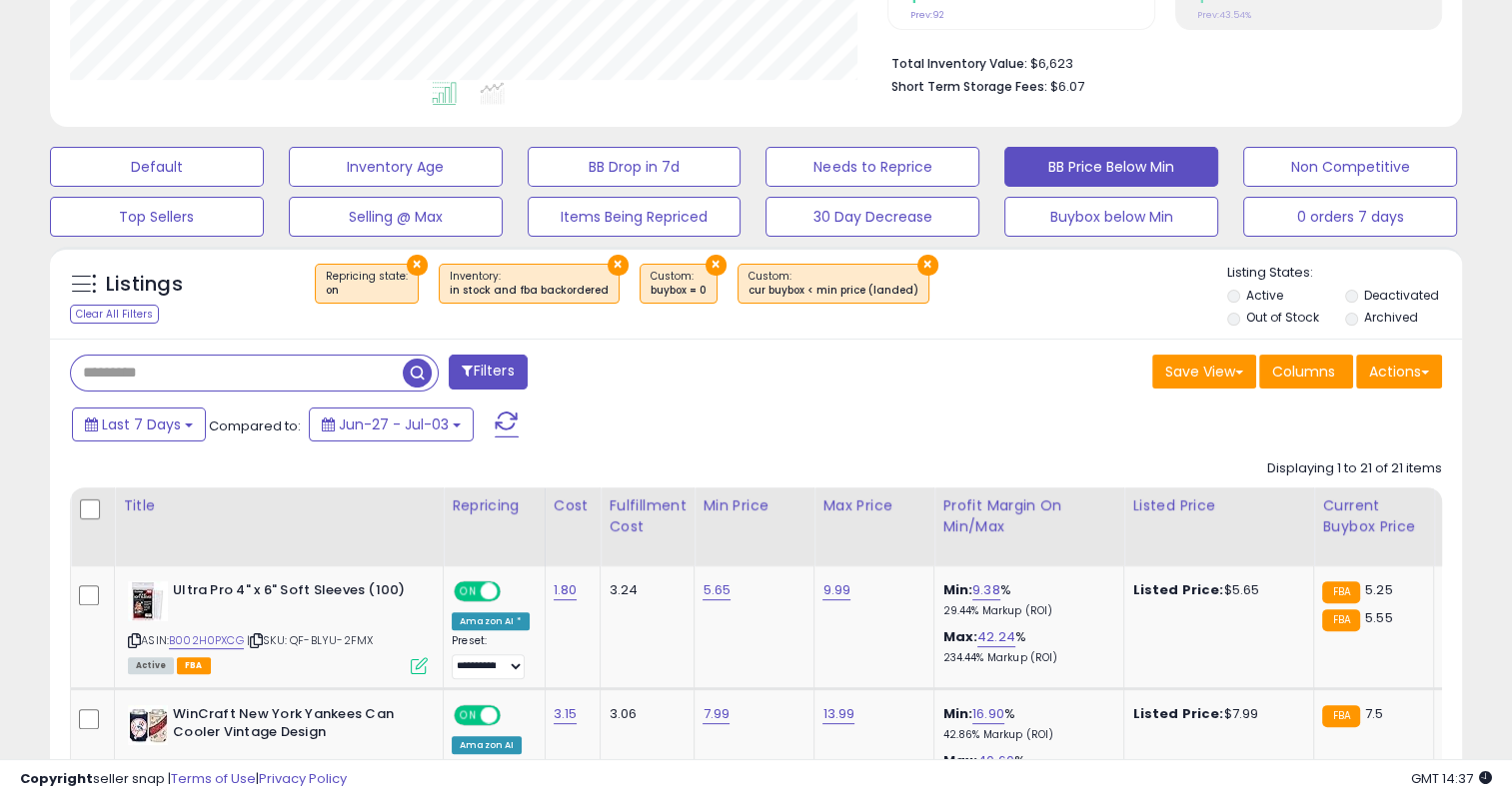 click at bounding box center [237, 373] 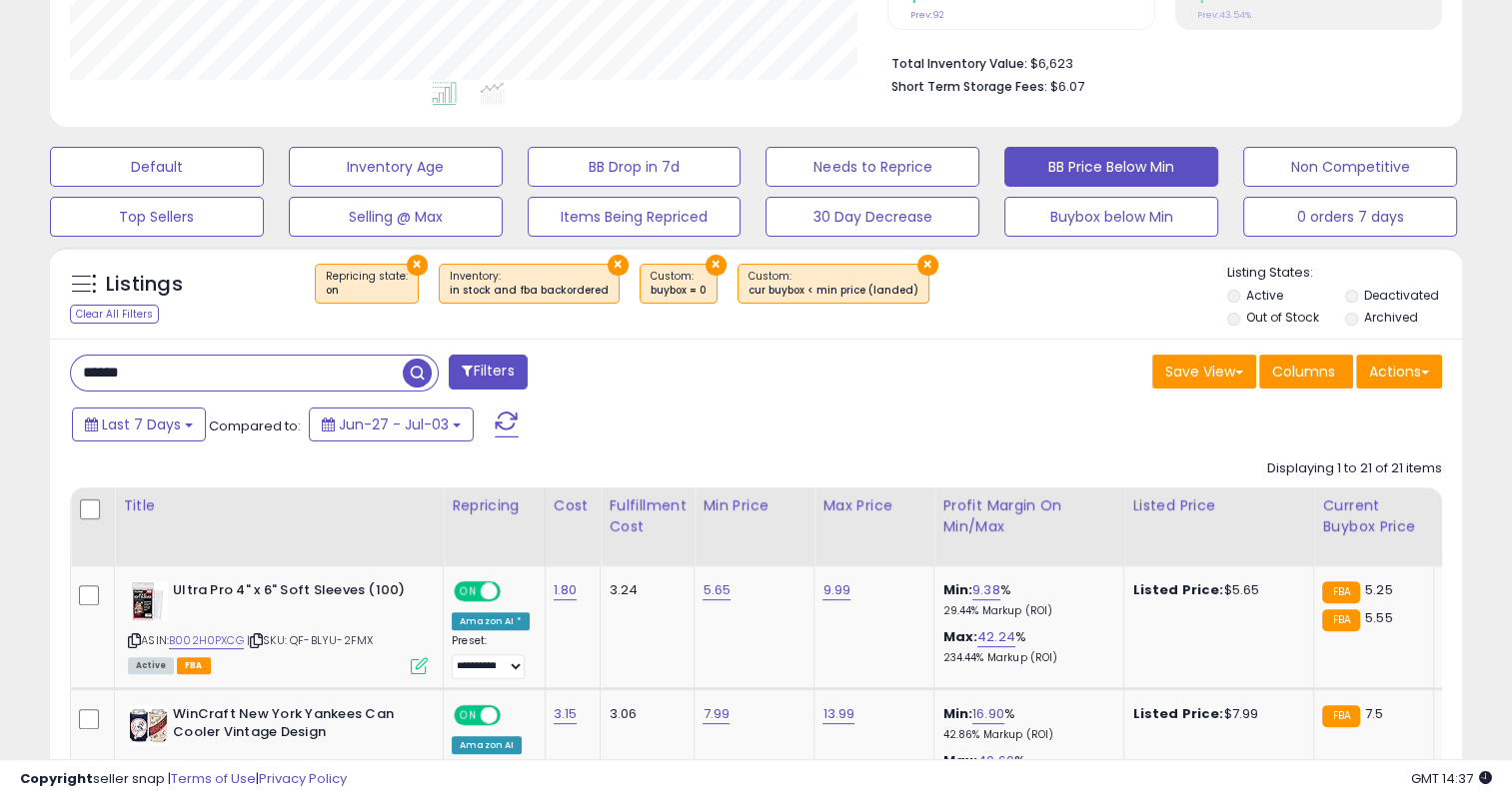 type on "******" 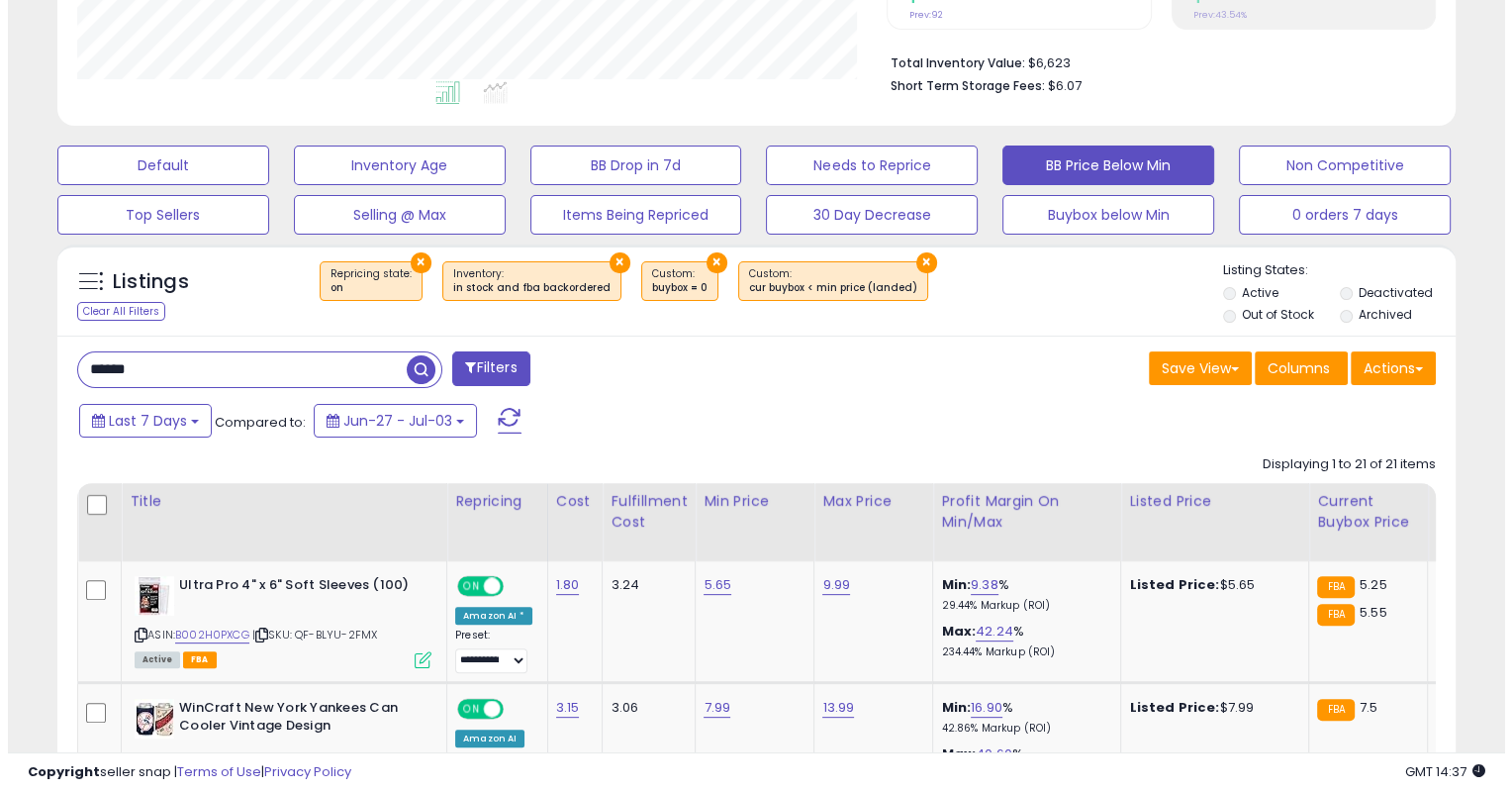 scroll, scrollTop: 415, scrollLeft: 0, axis: vertical 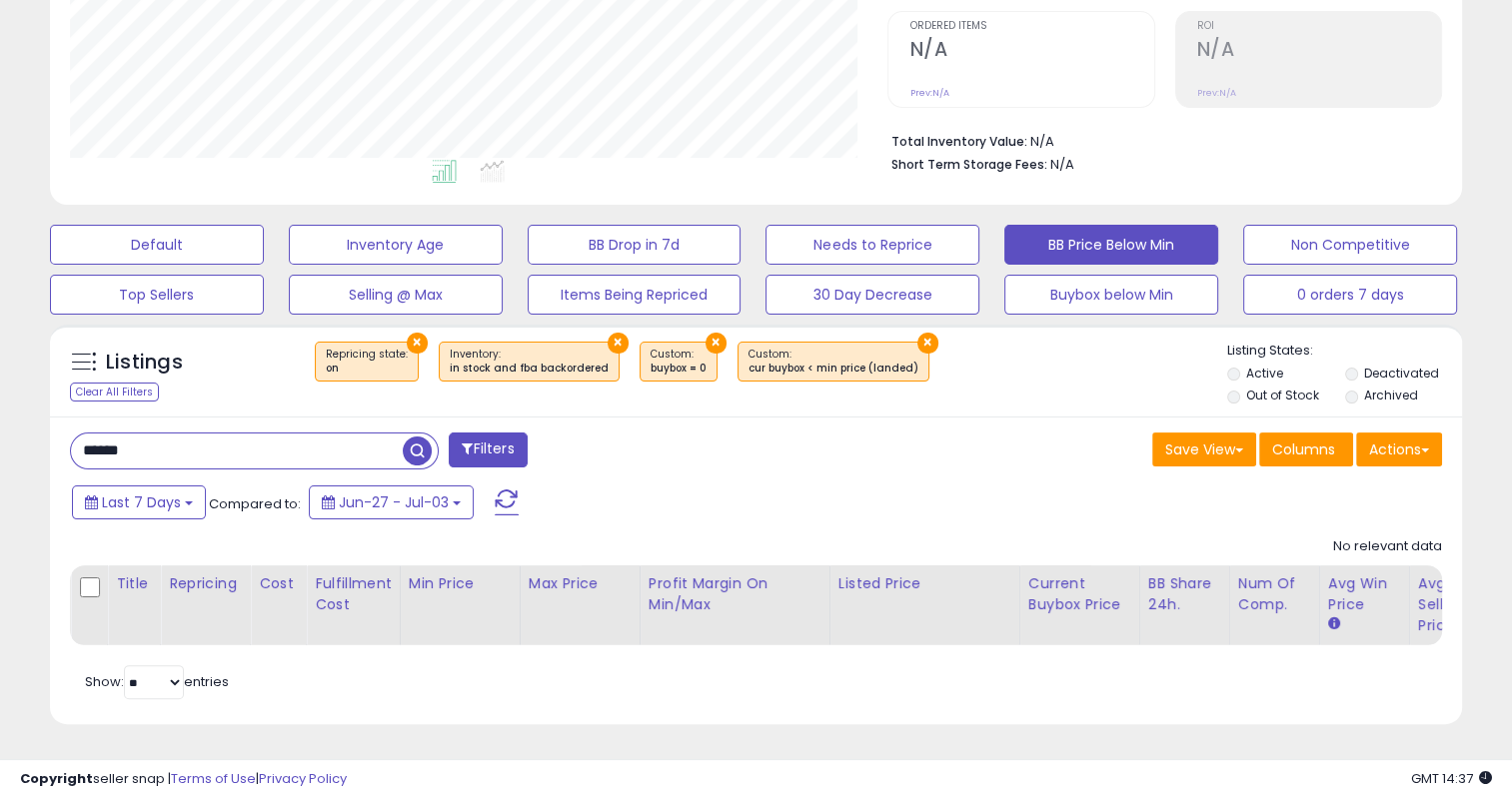 click on "******" at bounding box center (237, 450) 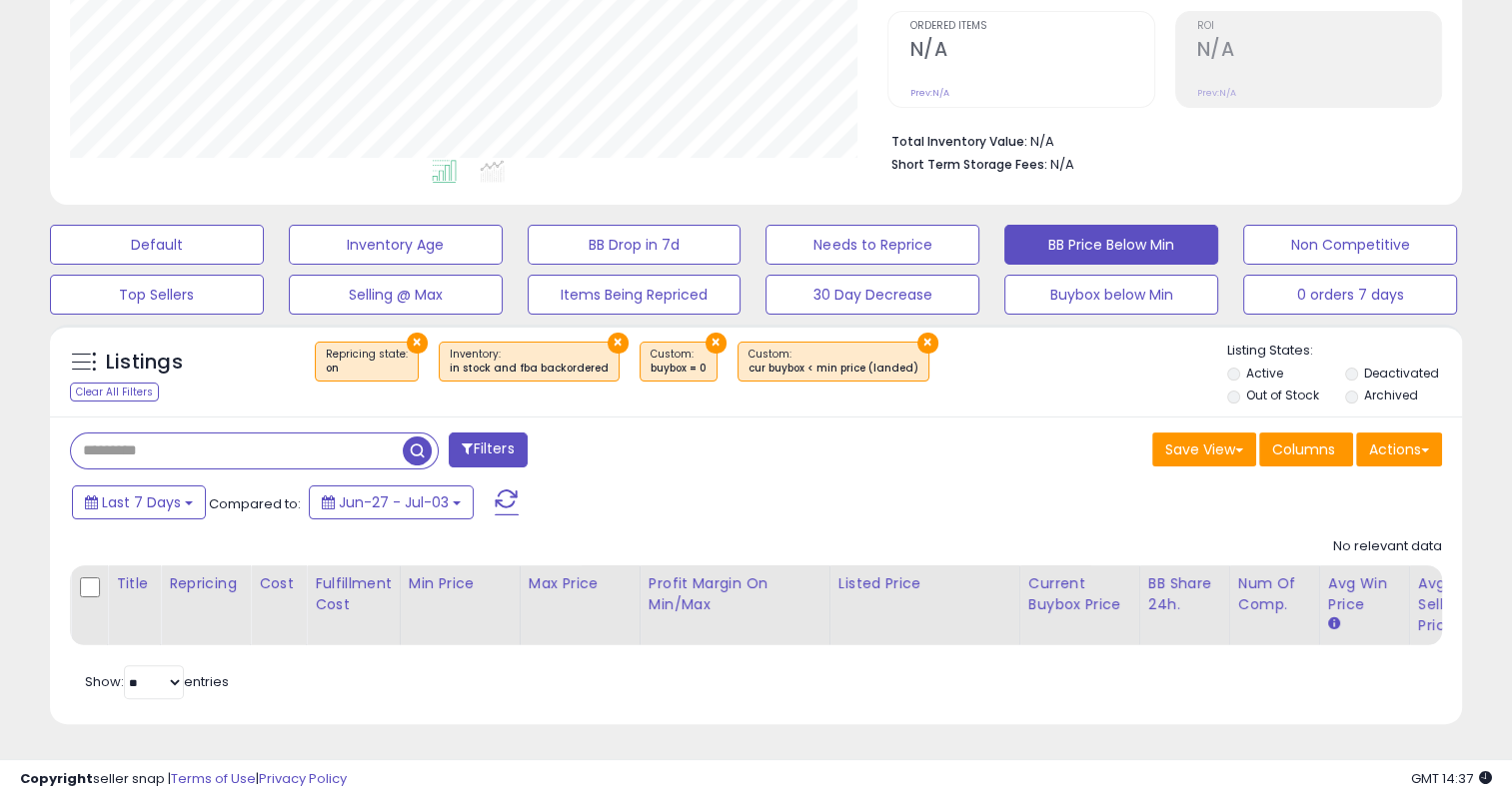 type 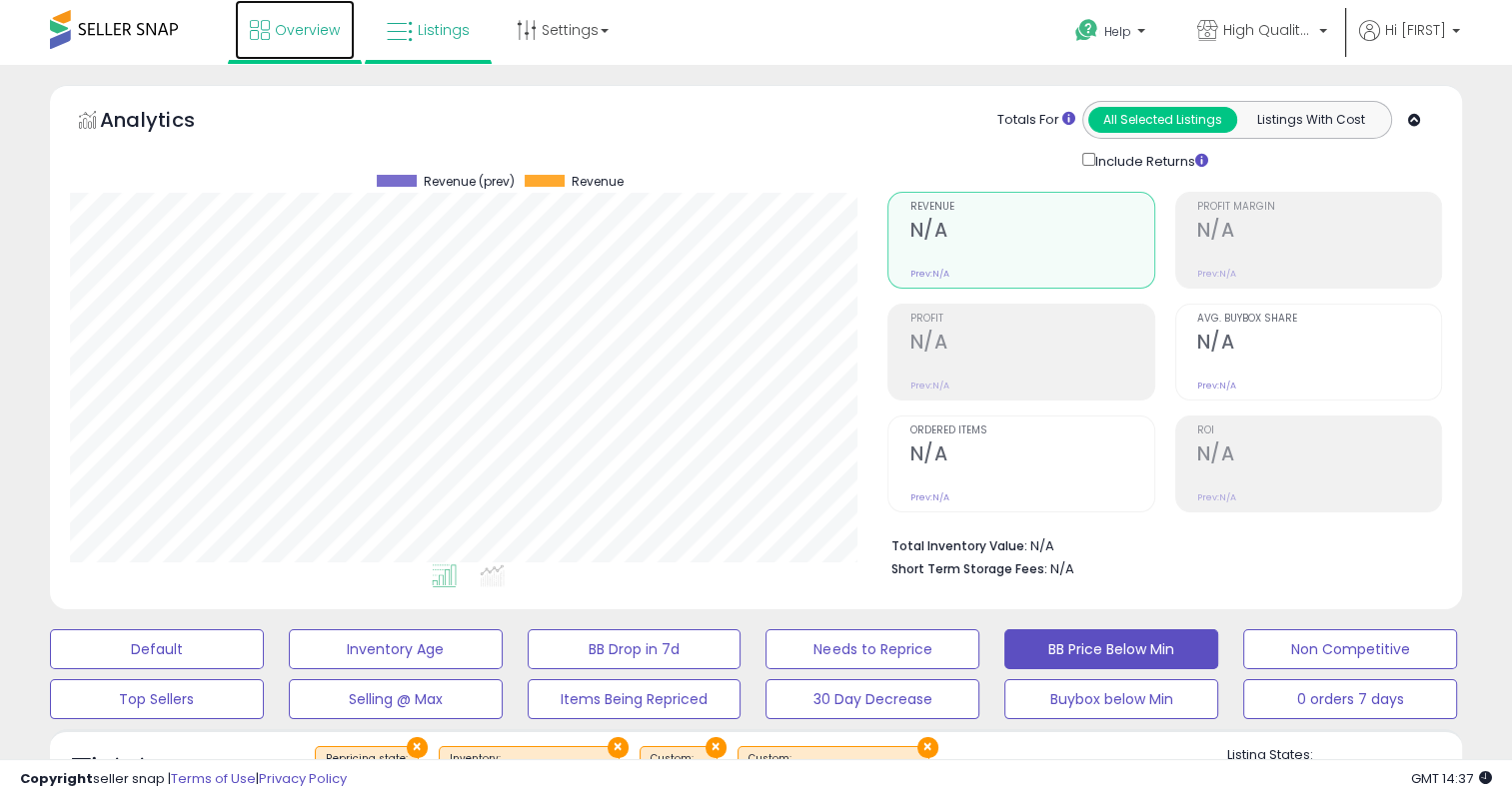 click on "Overview" at bounding box center [295, 30] 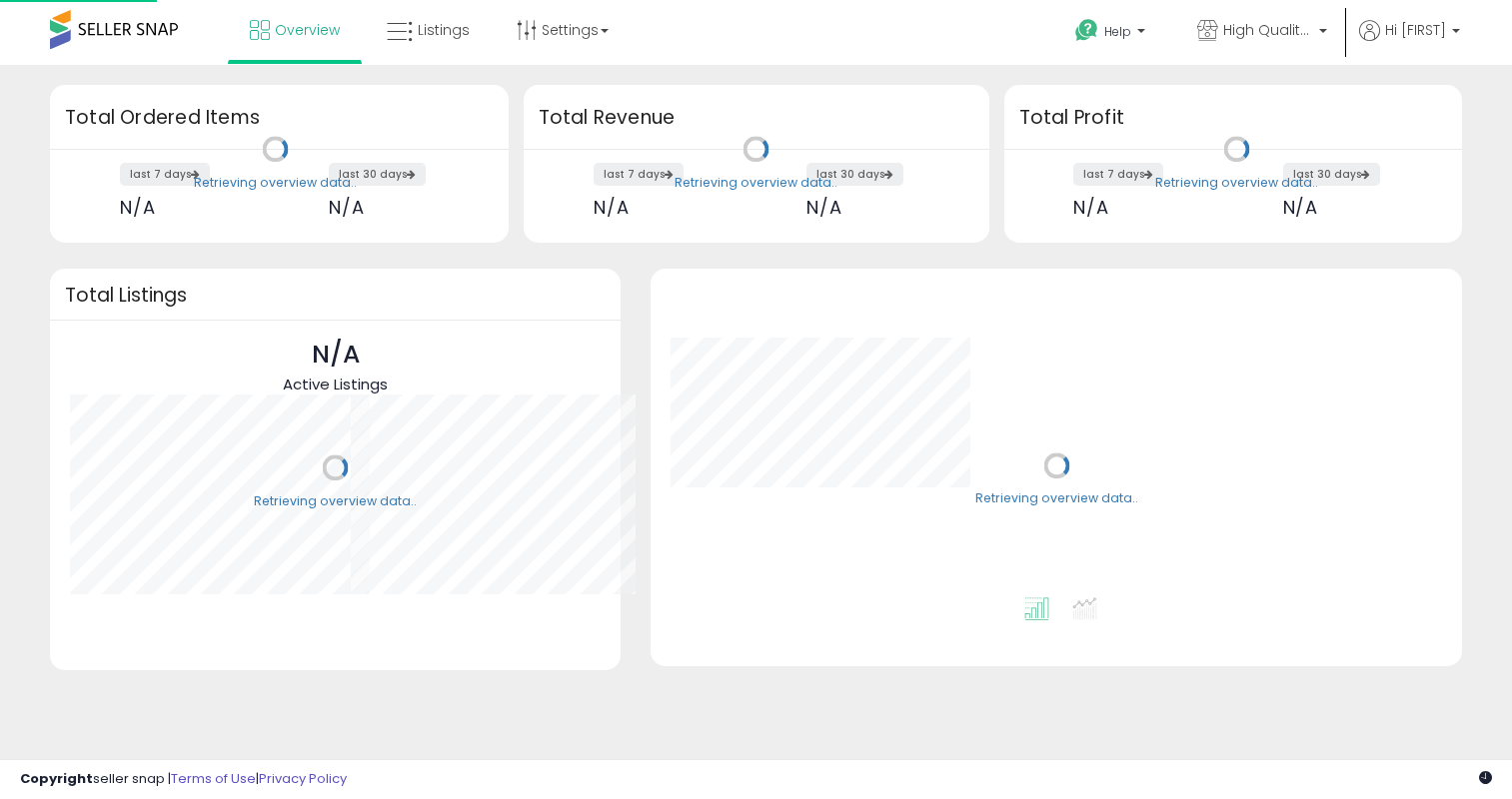 scroll, scrollTop: 0, scrollLeft: 0, axis: both 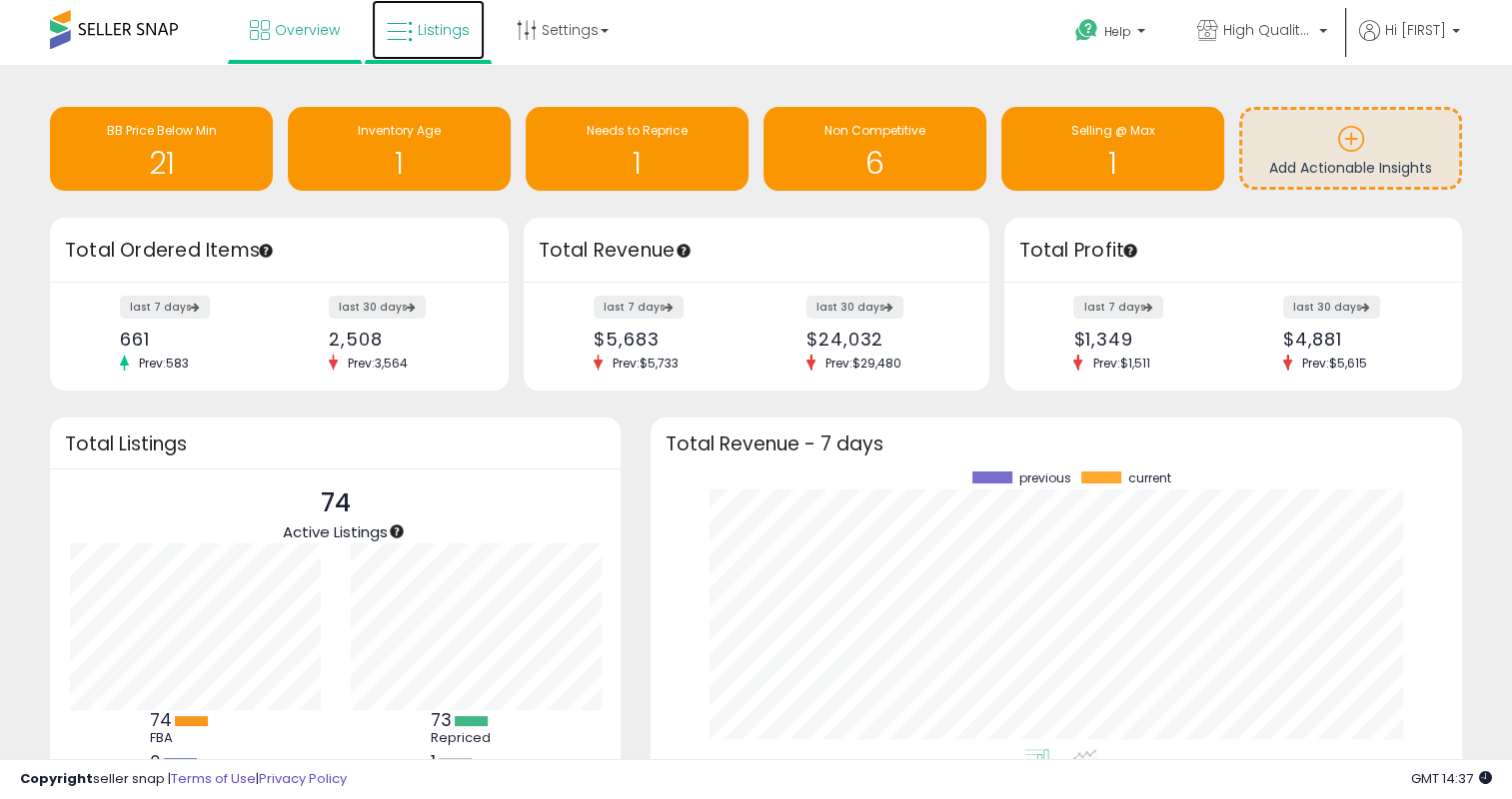 click on "Listings" at bounding box center (444, 30) 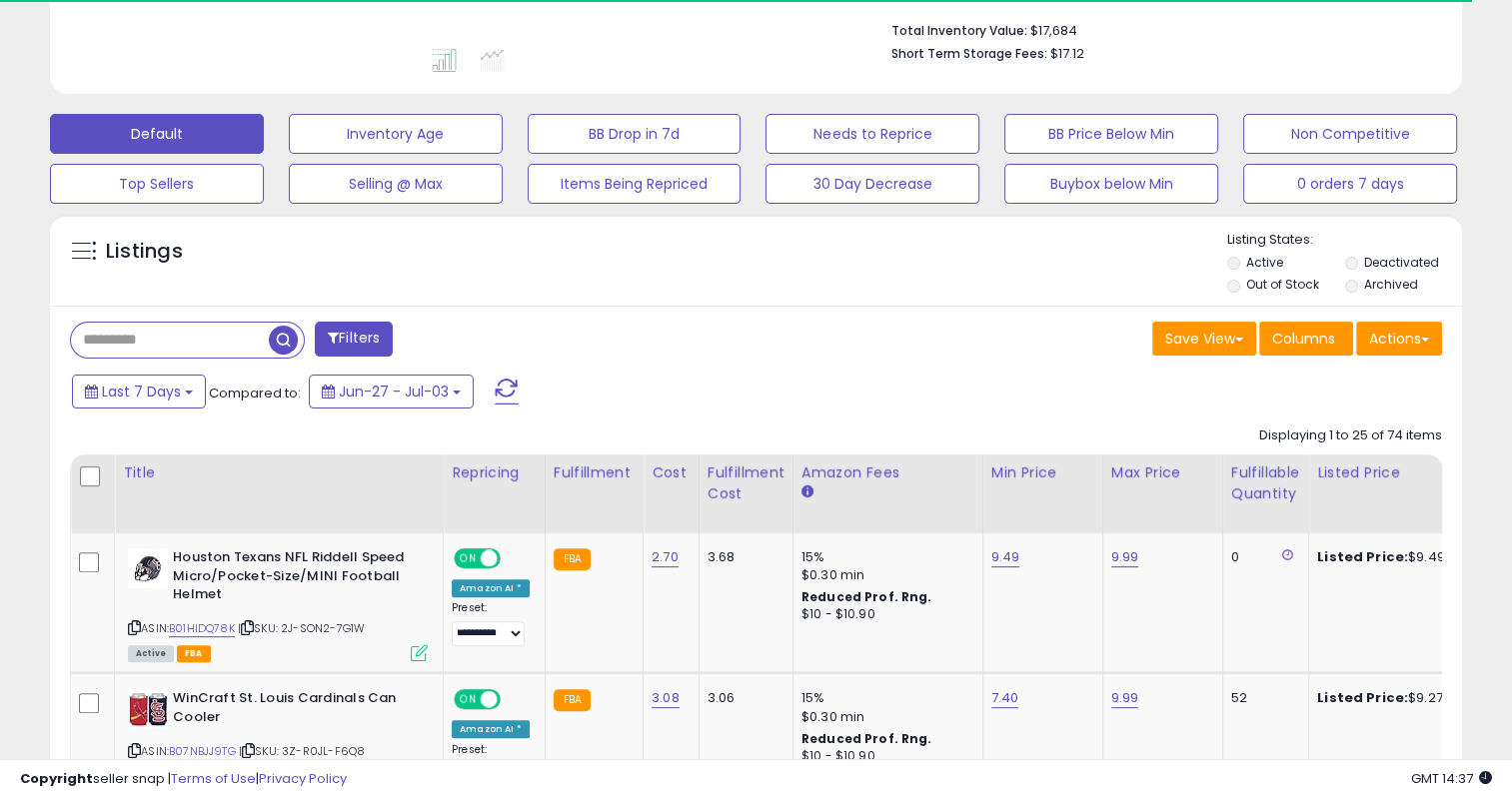 scroll, scrollTop: 519, scrollLeft: 0, axis: vertical 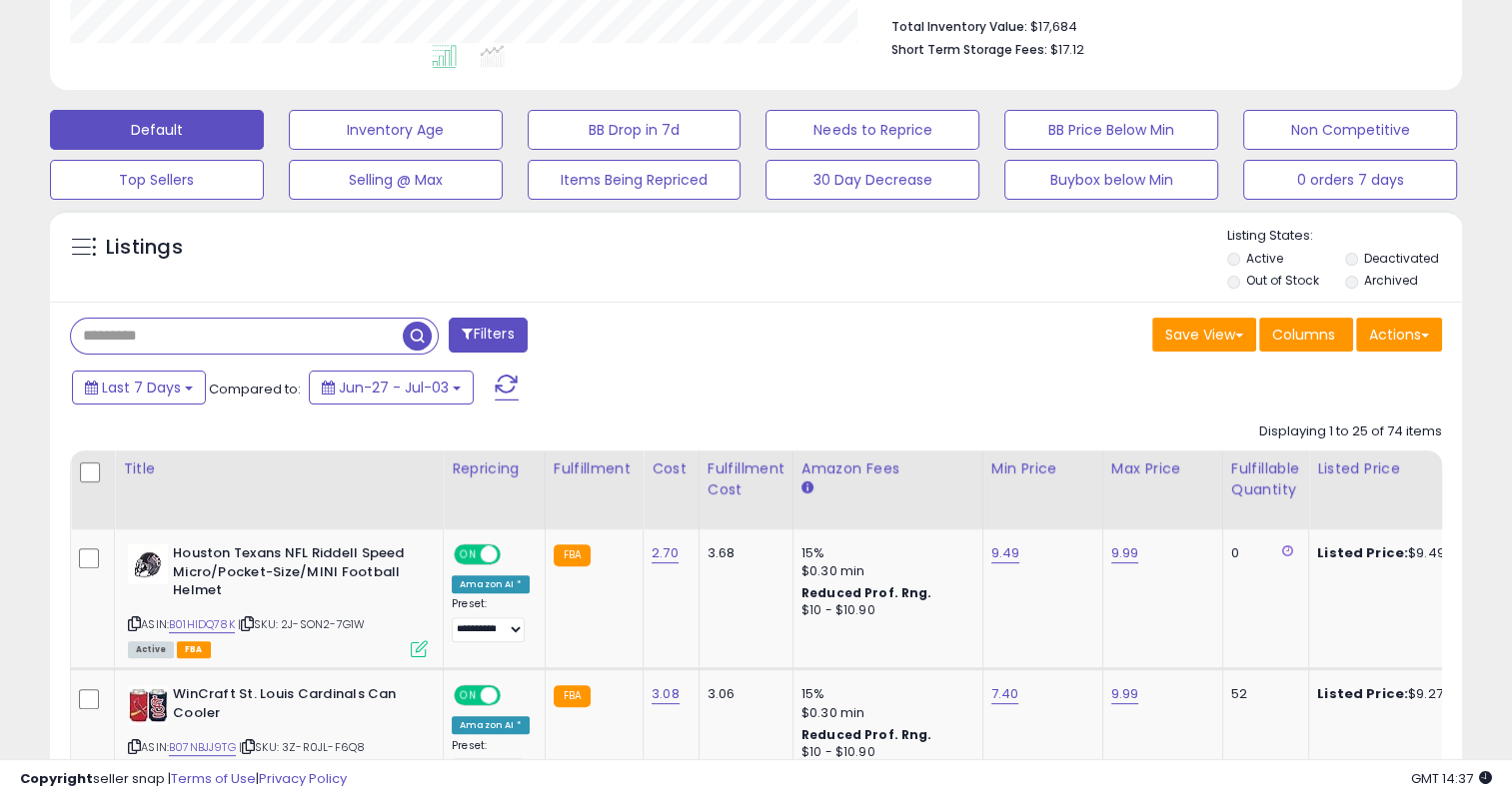 click at bounding box center [237, 336] 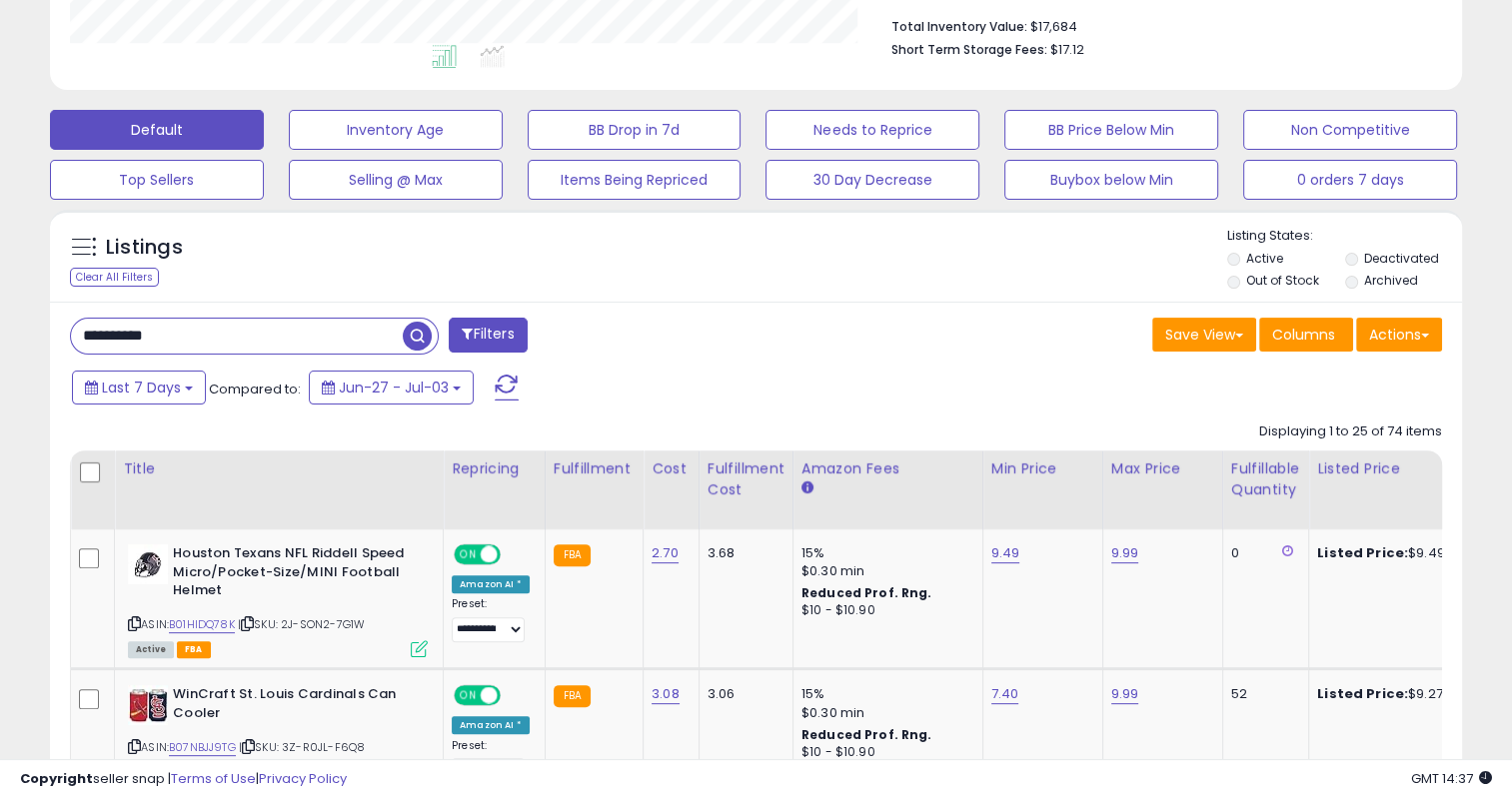 type on "**********" 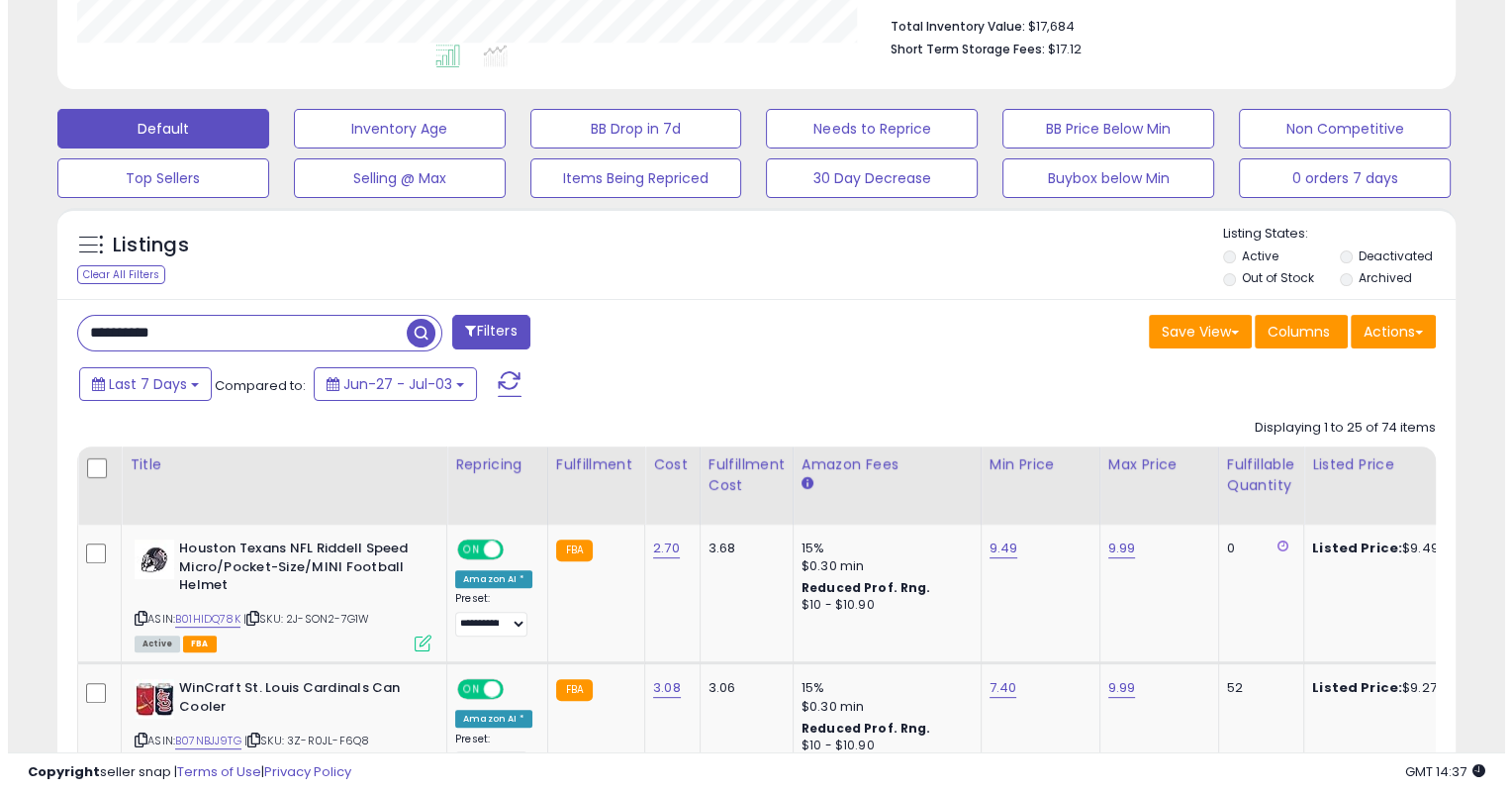 scroll, scrollTop: 989593, scrollLeft: 988709, axis: both 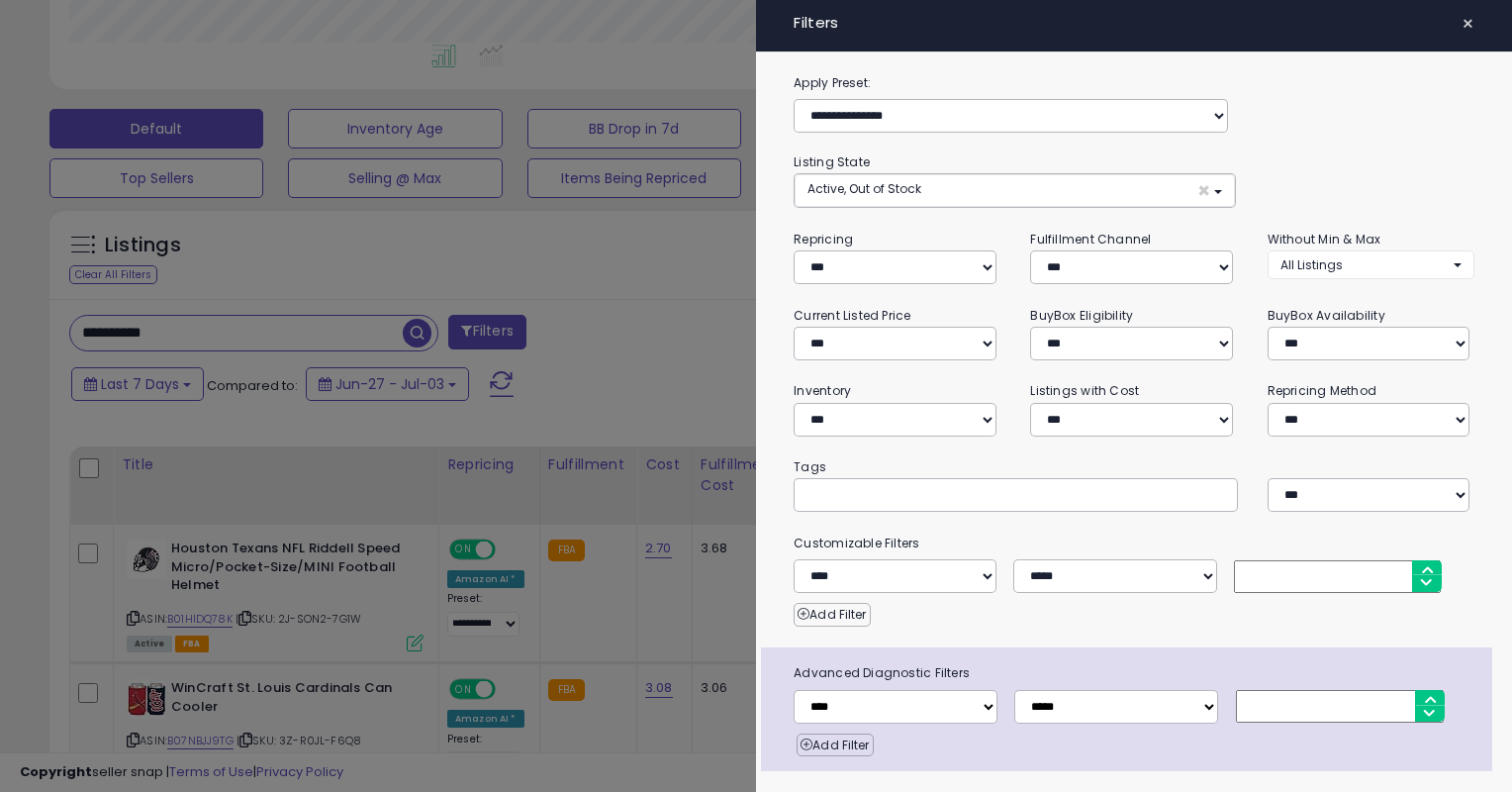 click at bounding box center [756, 396] 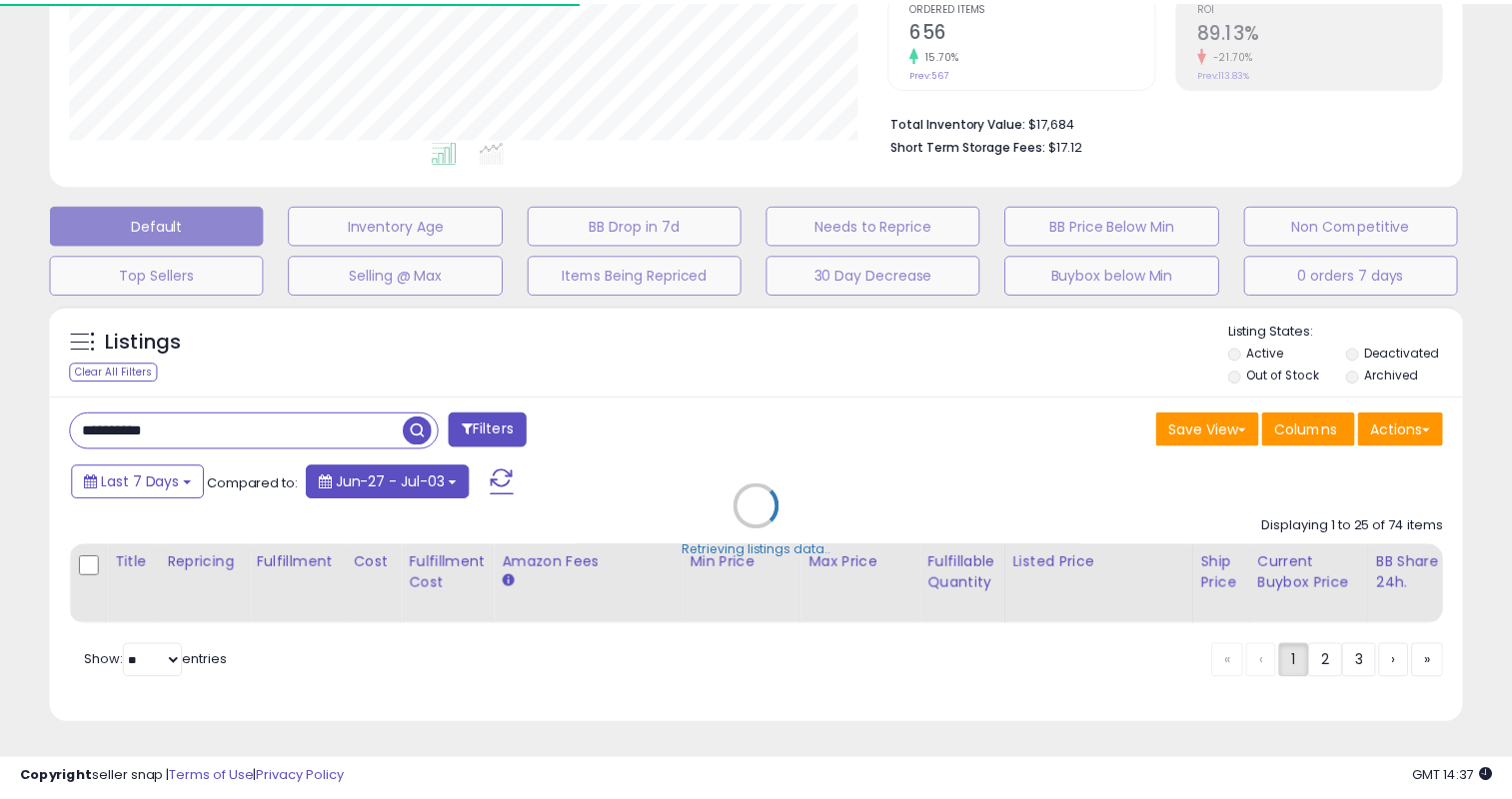 scroll, scrollTop: 519, scrollLeft: 0, axis: vertical 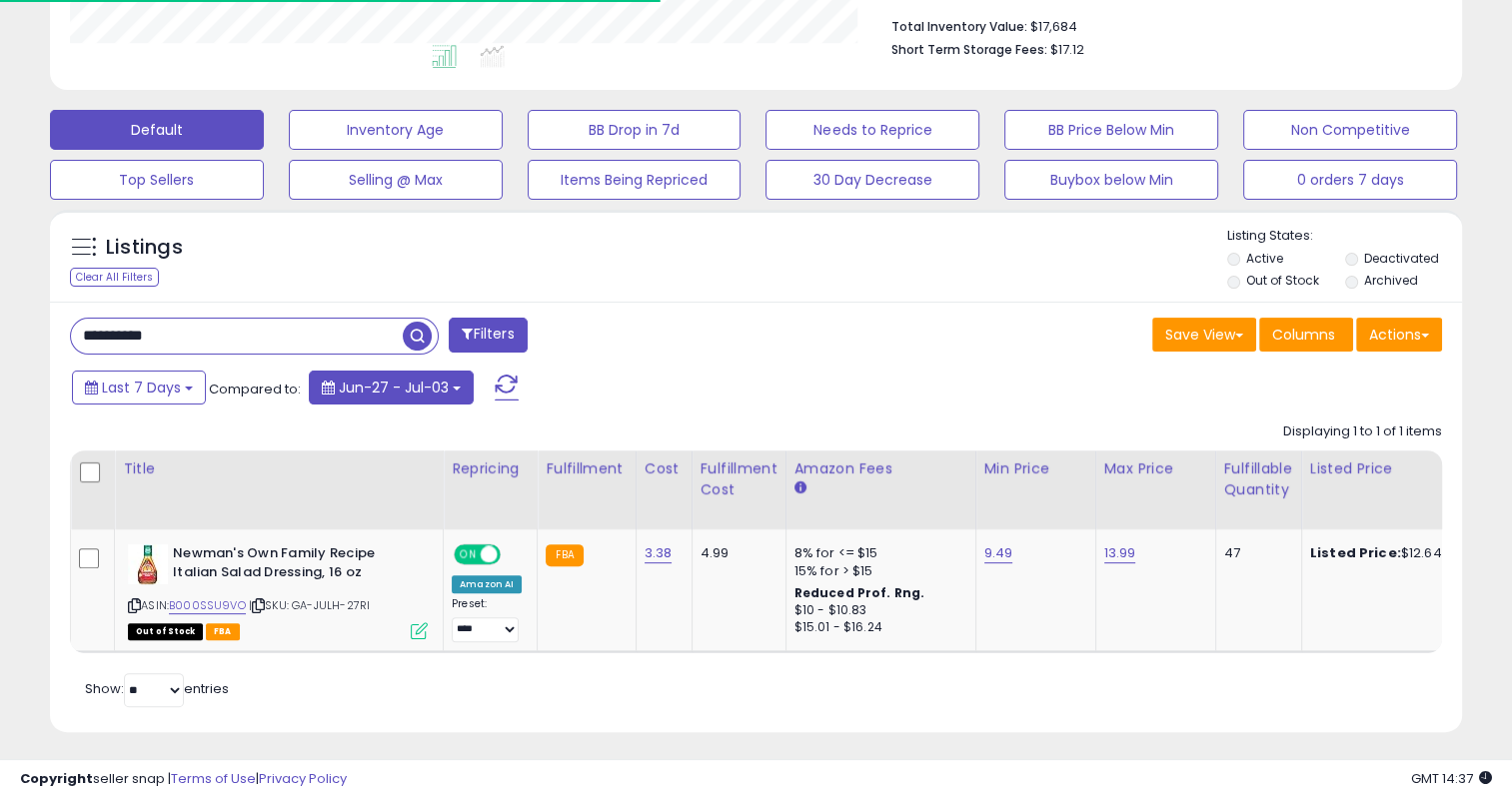 drag, startPoint x: 424, startPoint y: 349, endPoint x: 426, endPoint y: 400, distance: 51.0392 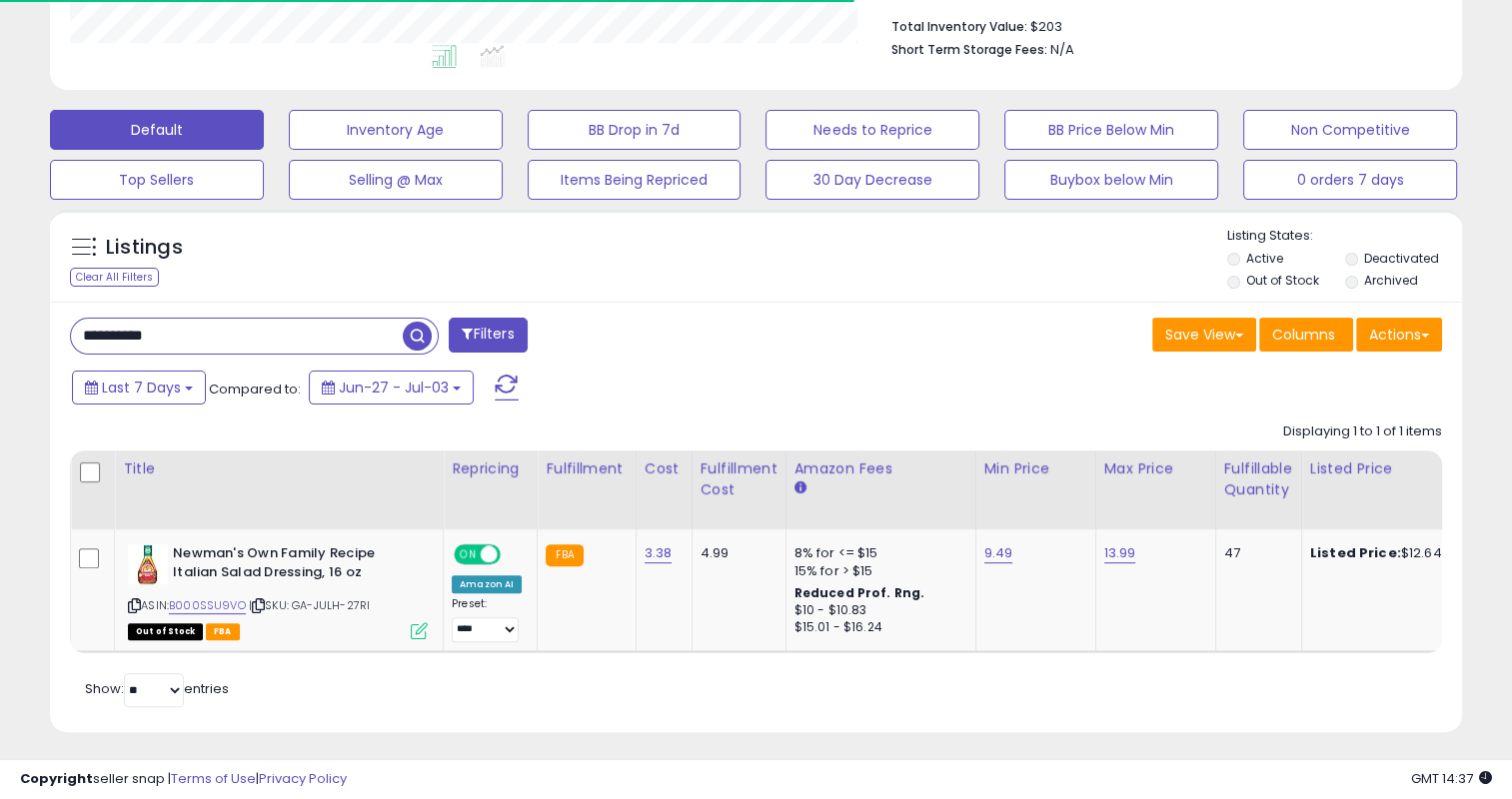 click at bounding box center (417, 336) 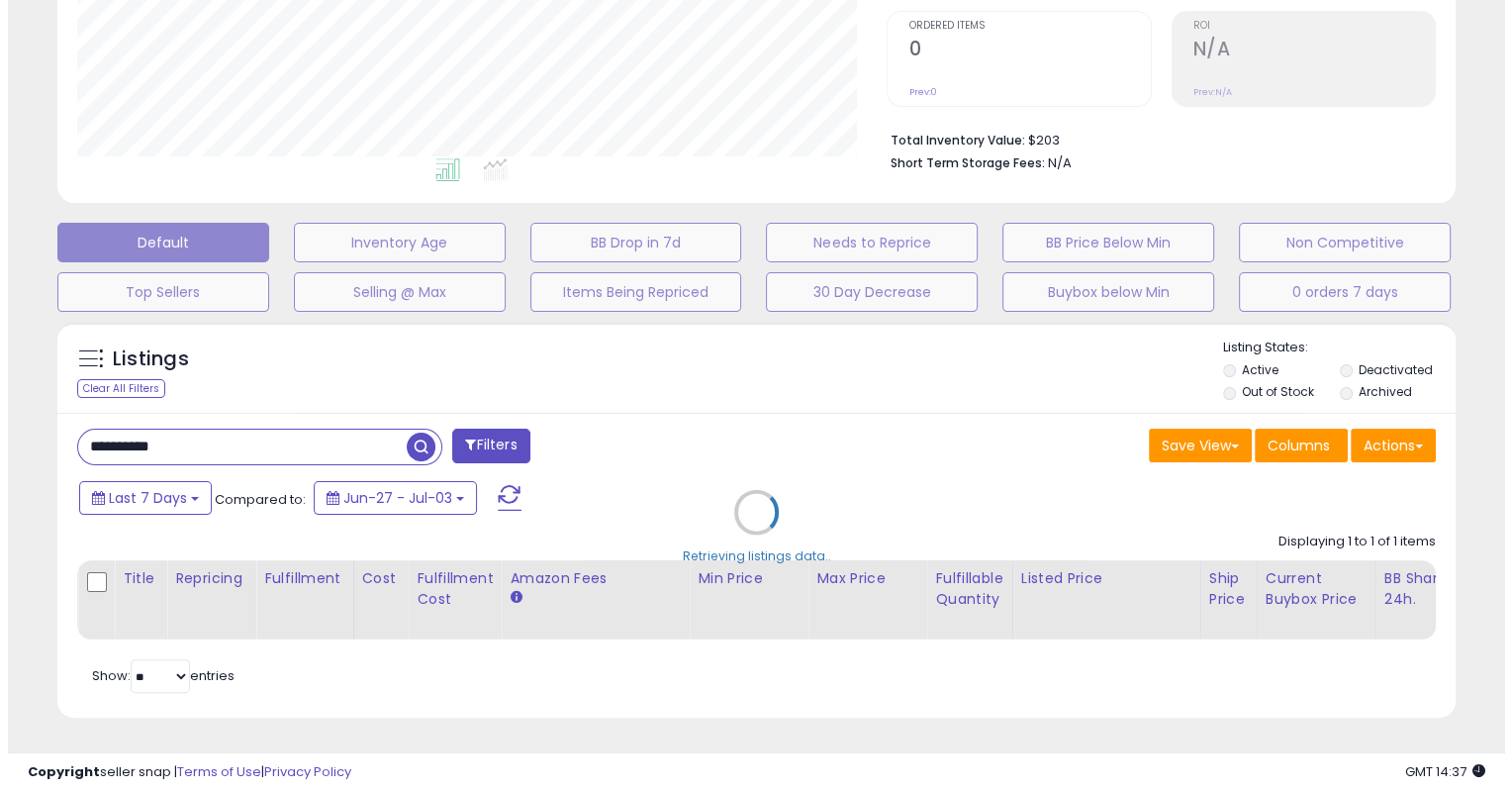 scroll, scrollTop: 415, scrollLeft: 0, axis: vertical 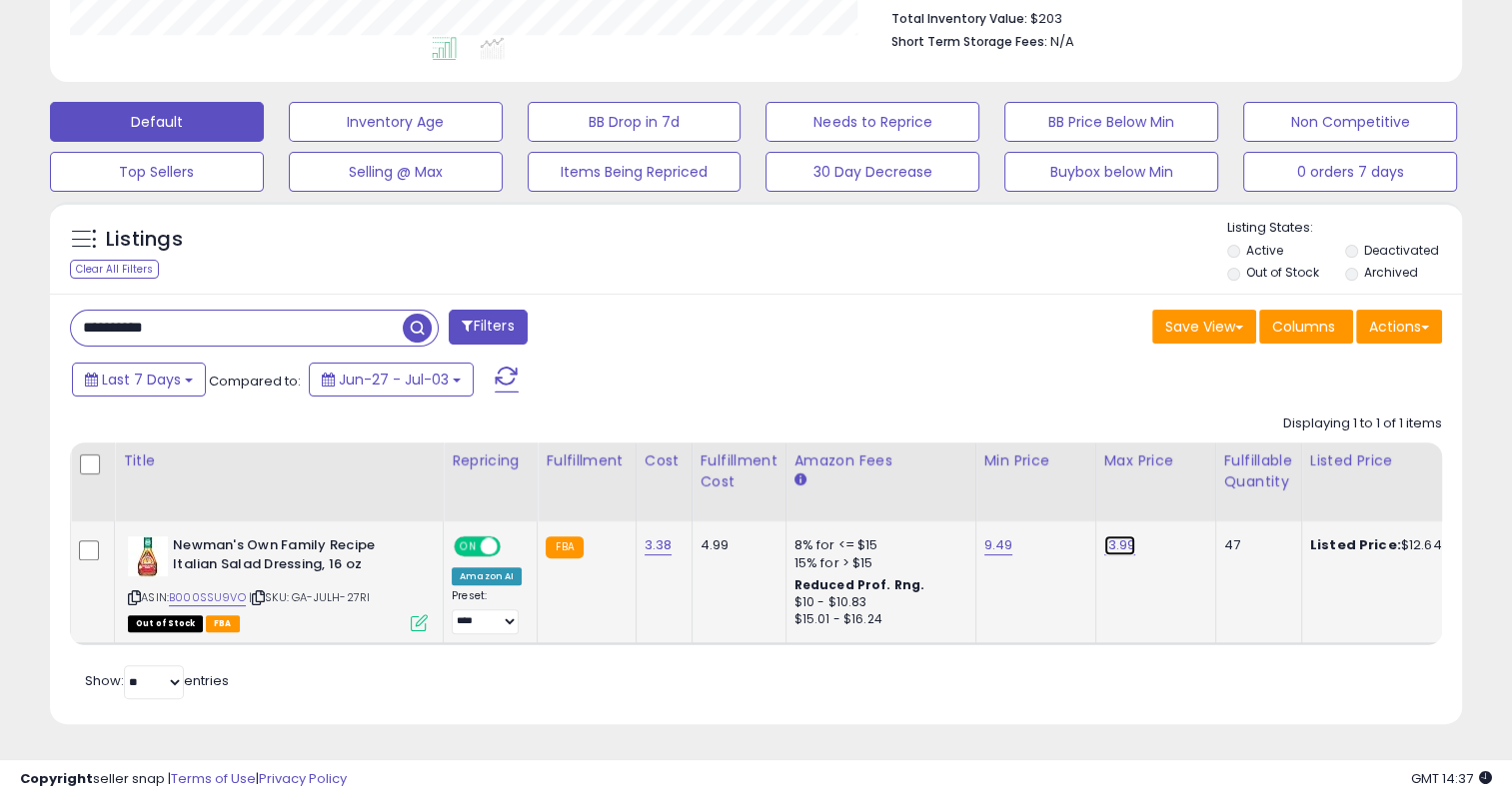 click on "13.99" at bounding box center [1120, 545] 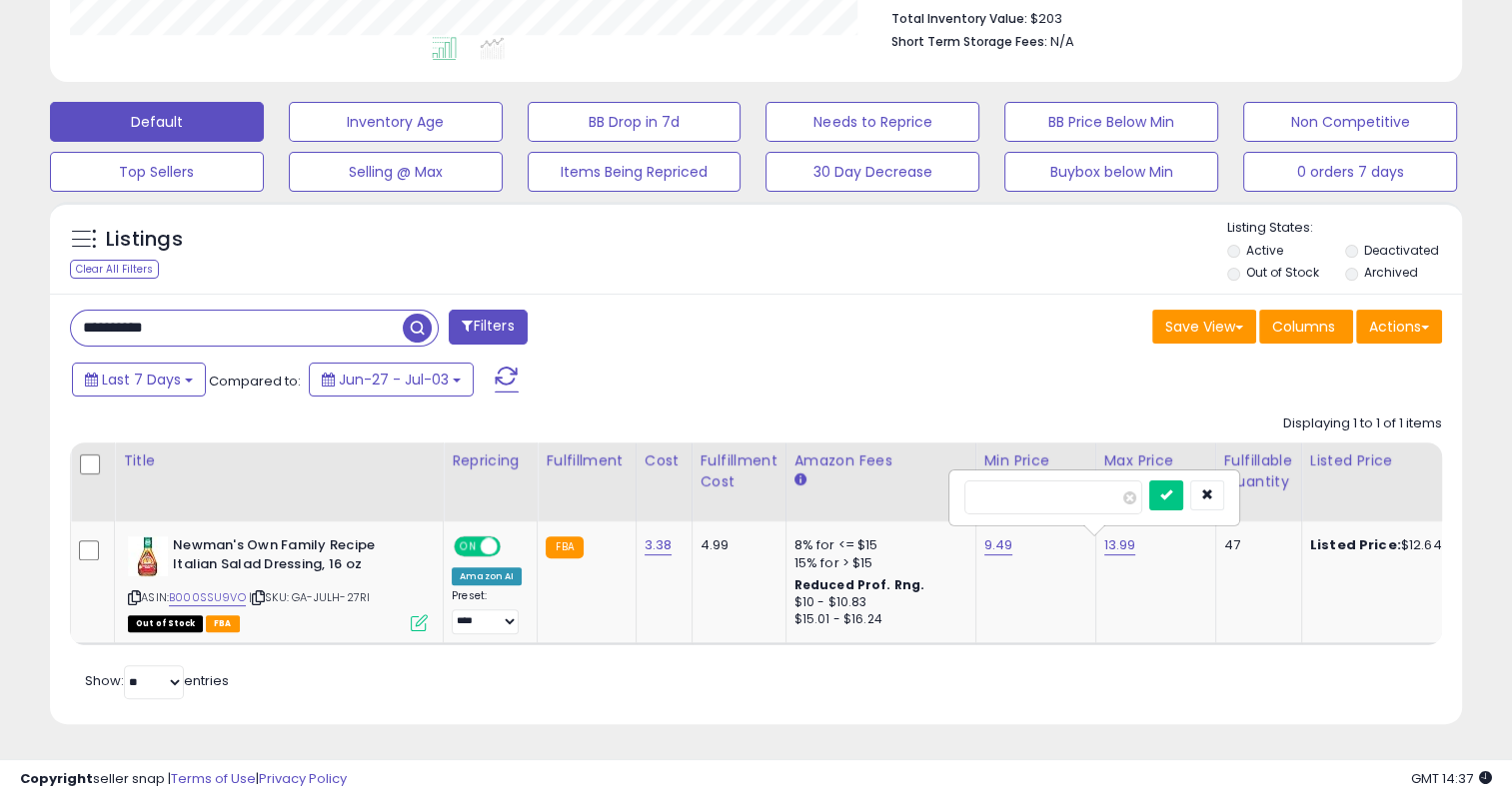 drag, startPoint x: 1036, startPoint y: 471, endPoint x: 808, endPoint y: 481, distance: 228.2192 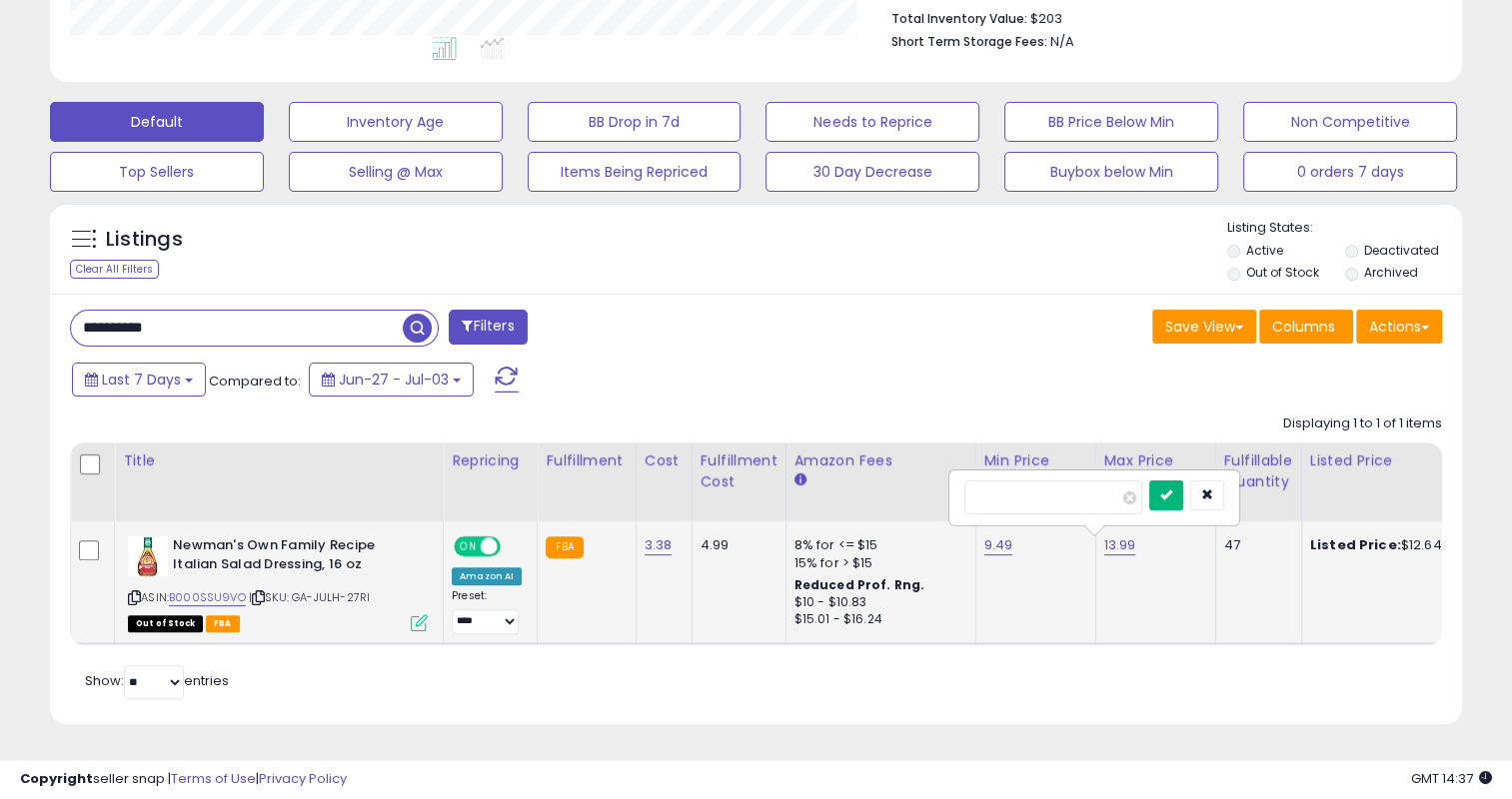 type on "*****" 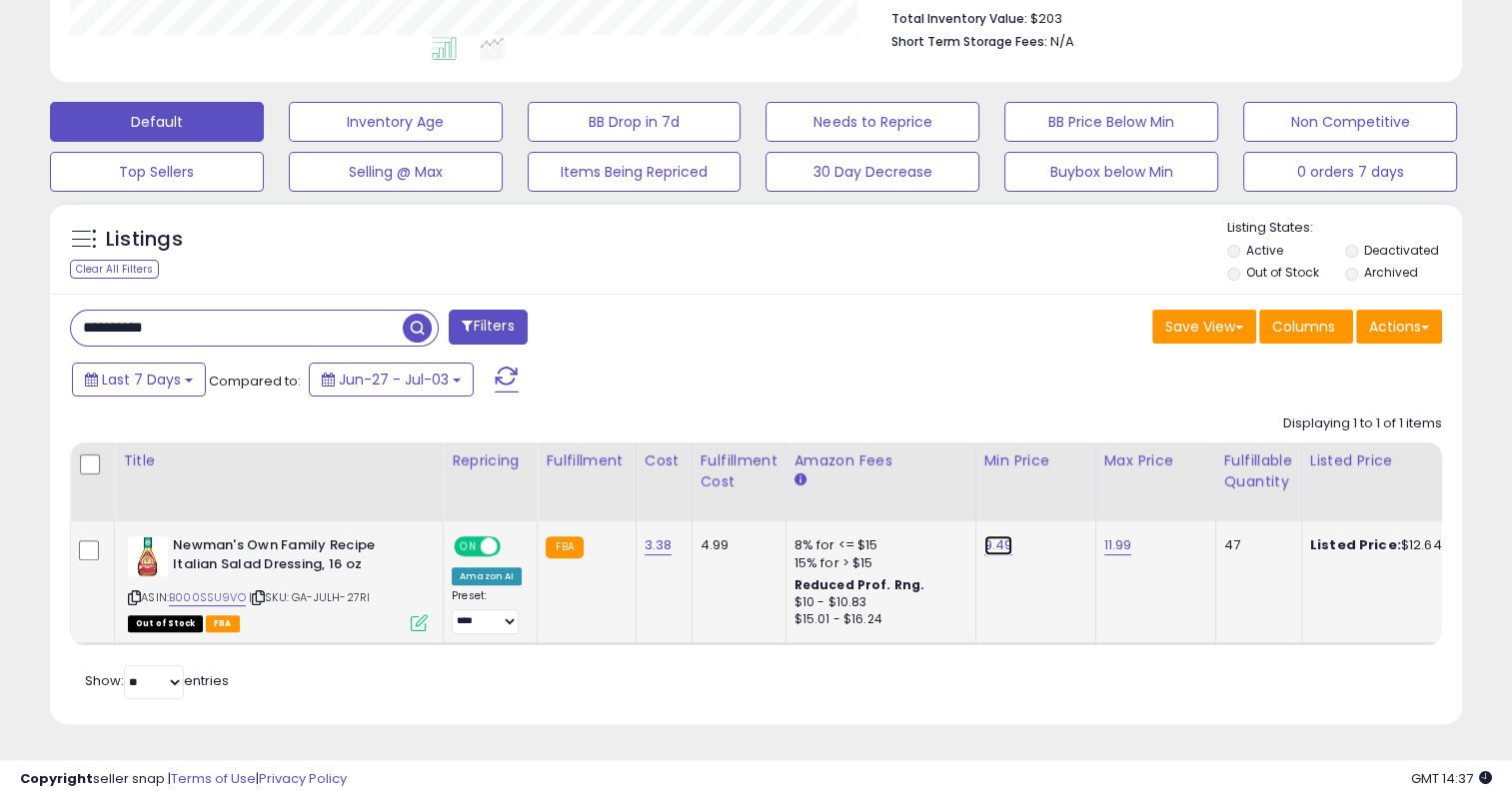 click on "9.49" at bounding box center (998, 545) 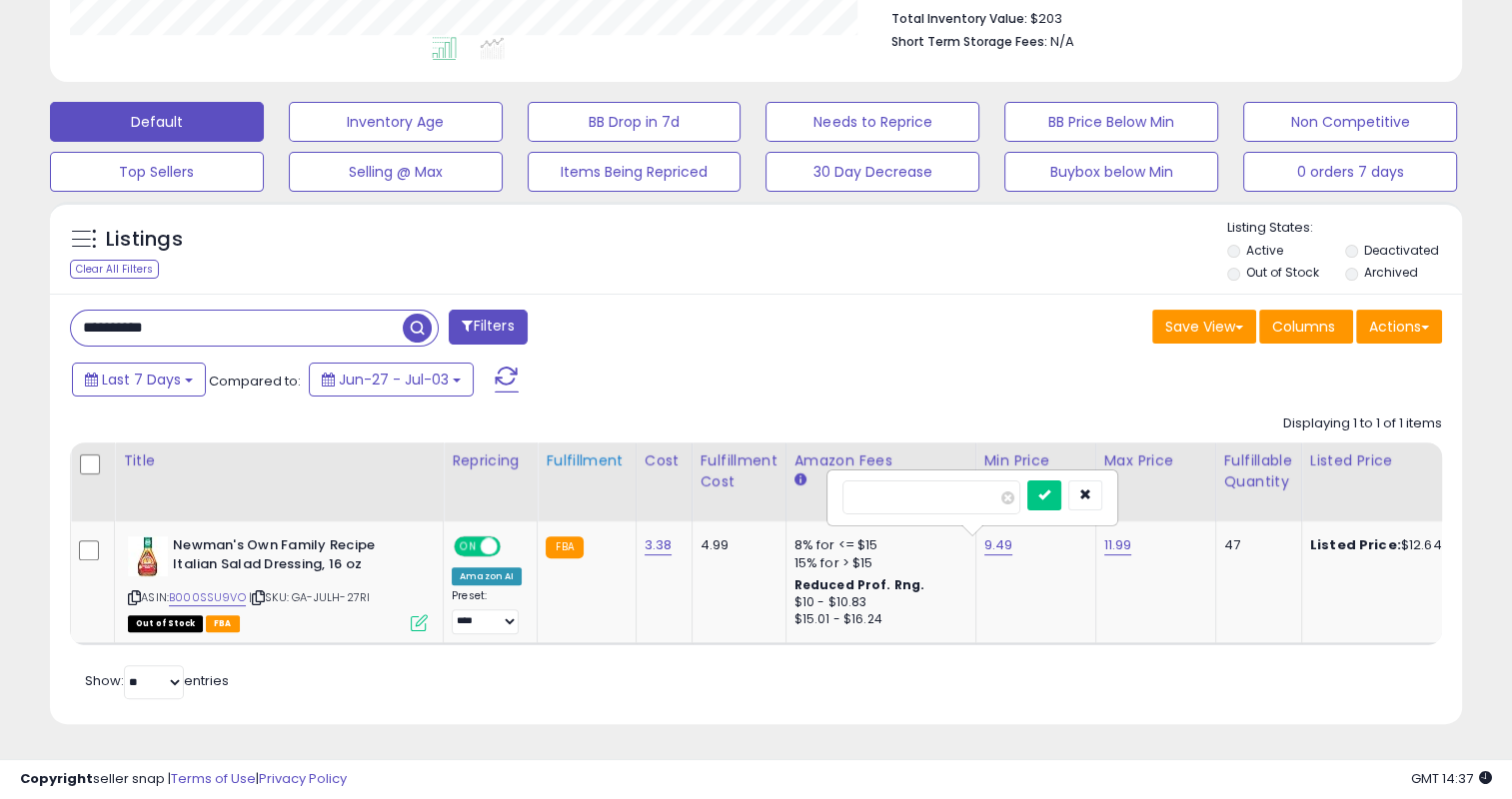drag, startPoint x: 906, startPoint y: 470, endPoint x: 600, endPoint y: 493, distance: 306.86316 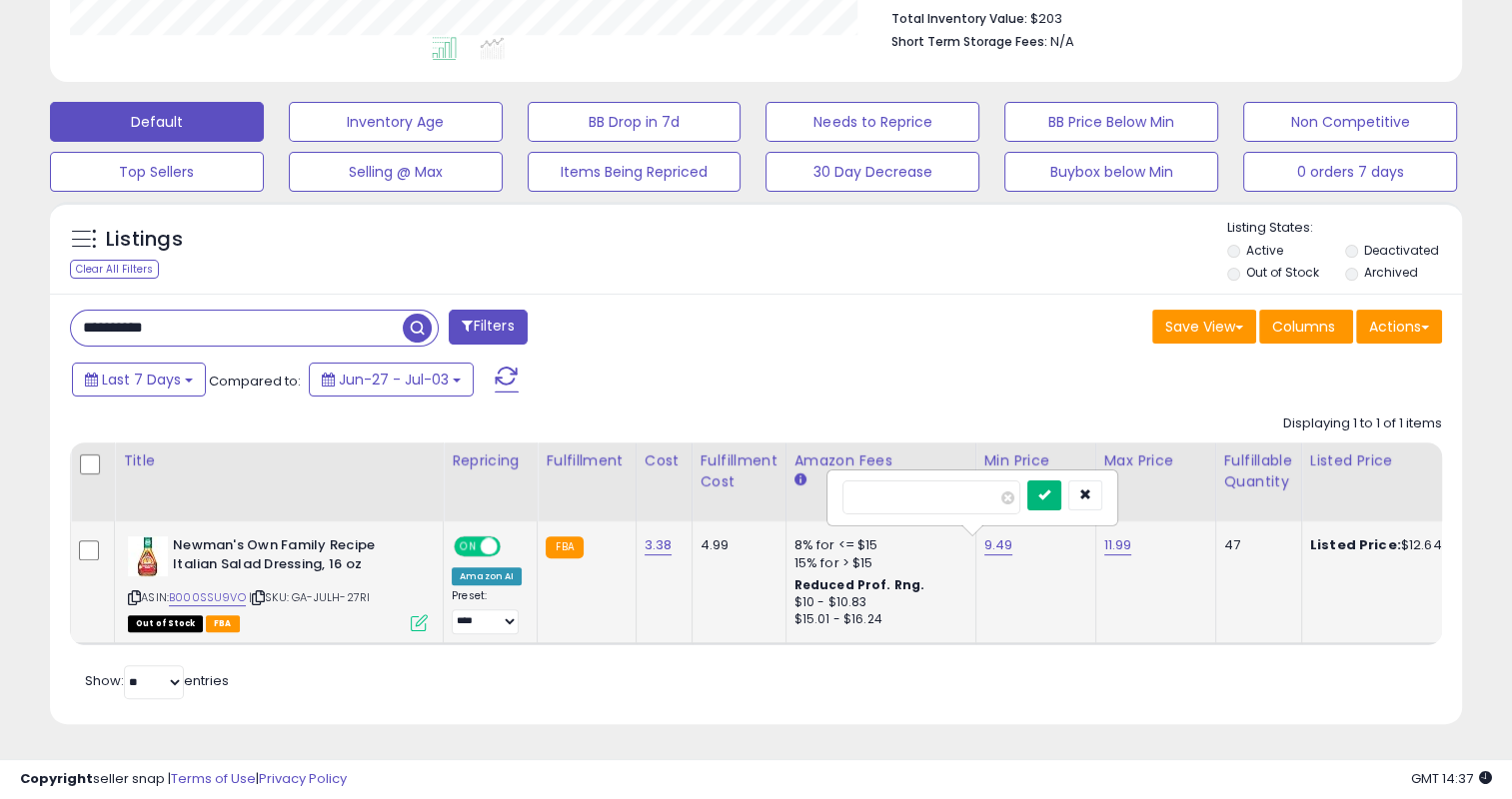 click at bounding box center (1044, 494) 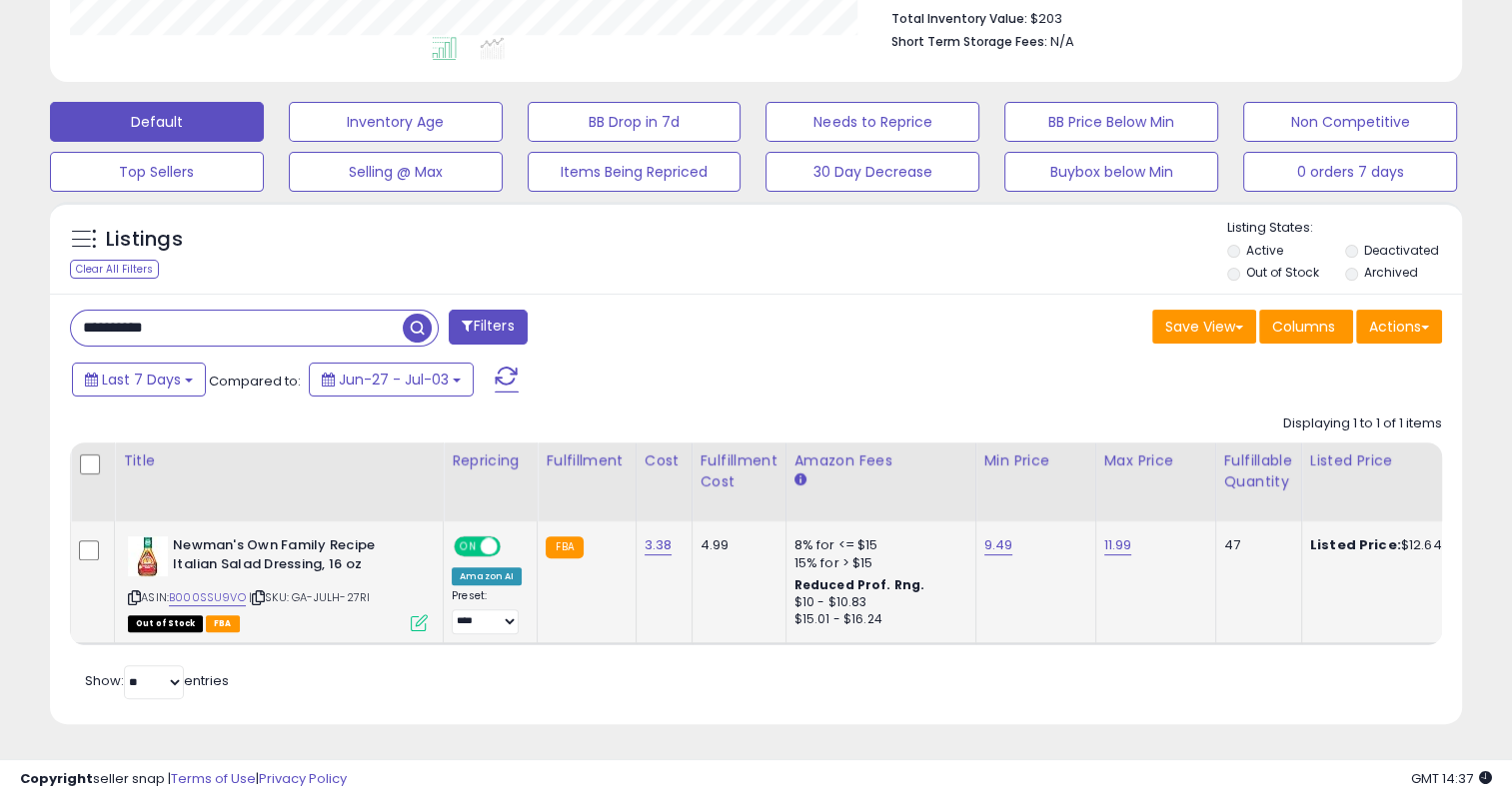 click on "Save View
Save As New View
Update Current View
Columns
Actions
Import  Export Visible Columns" at bounding box center [1107, 329] 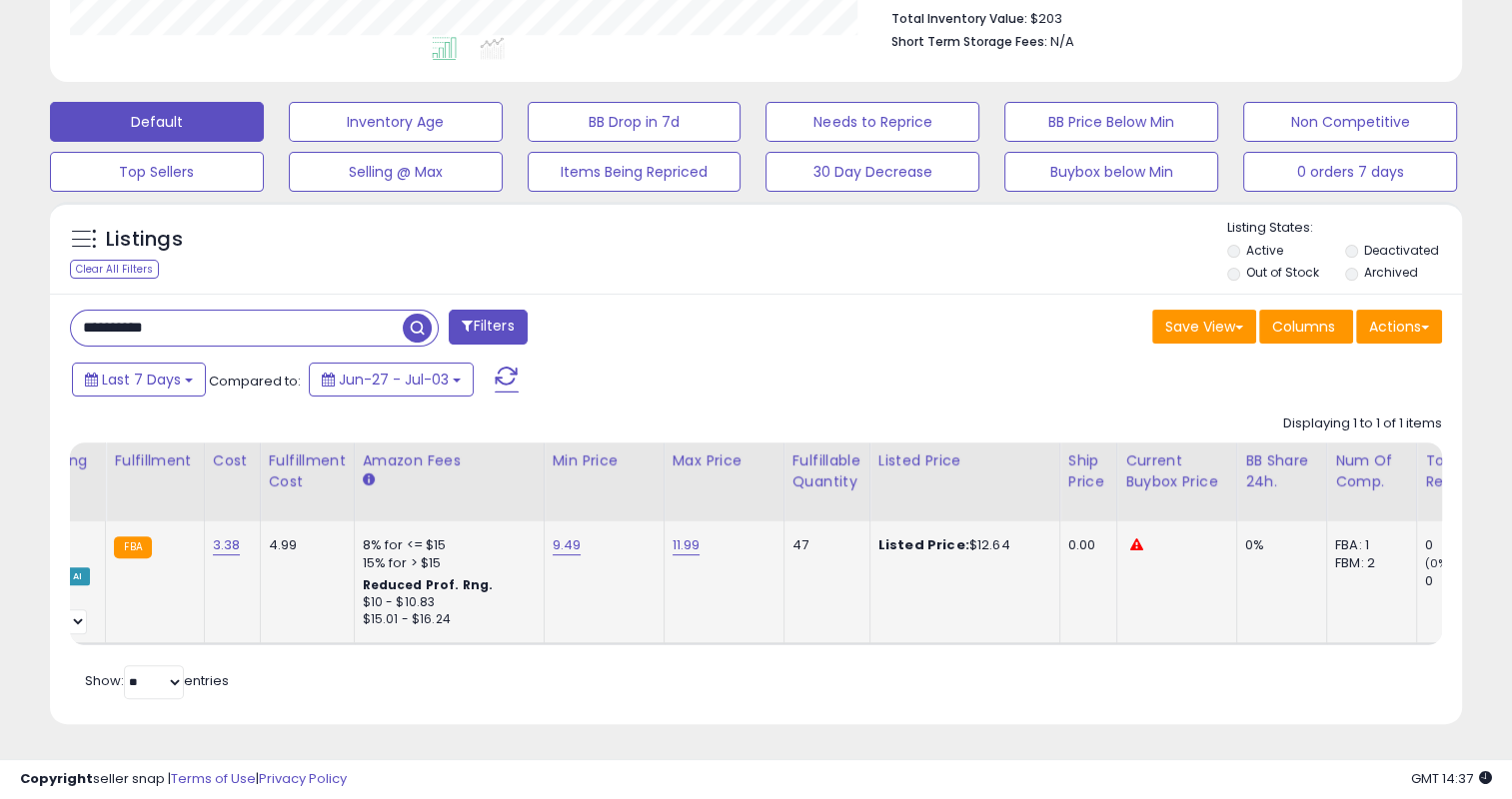 scroll, scrollTop: 0, scrollLeft: 702, axis: horizontal 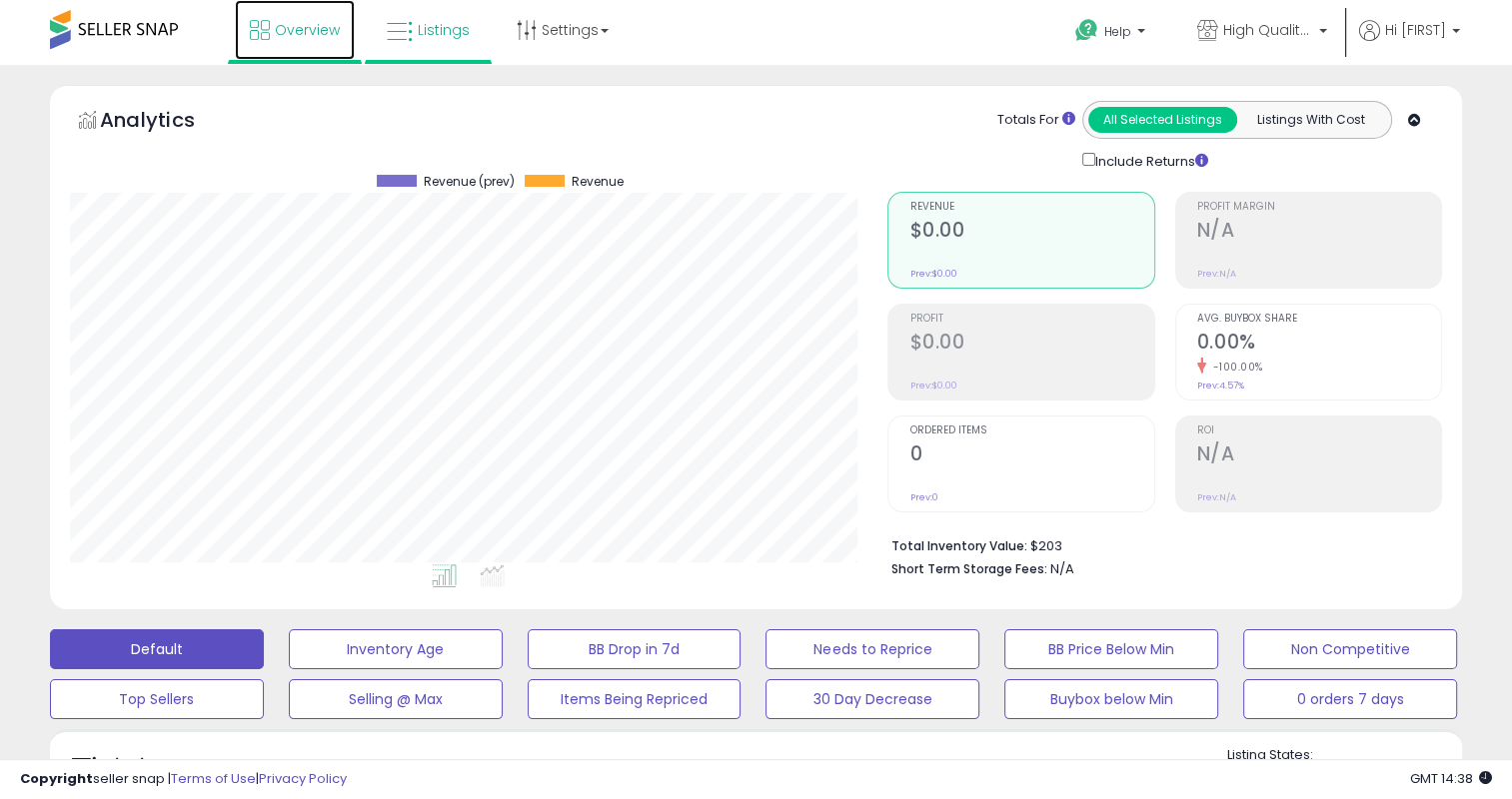 click on "Overview" at bounding box center (307, 30) 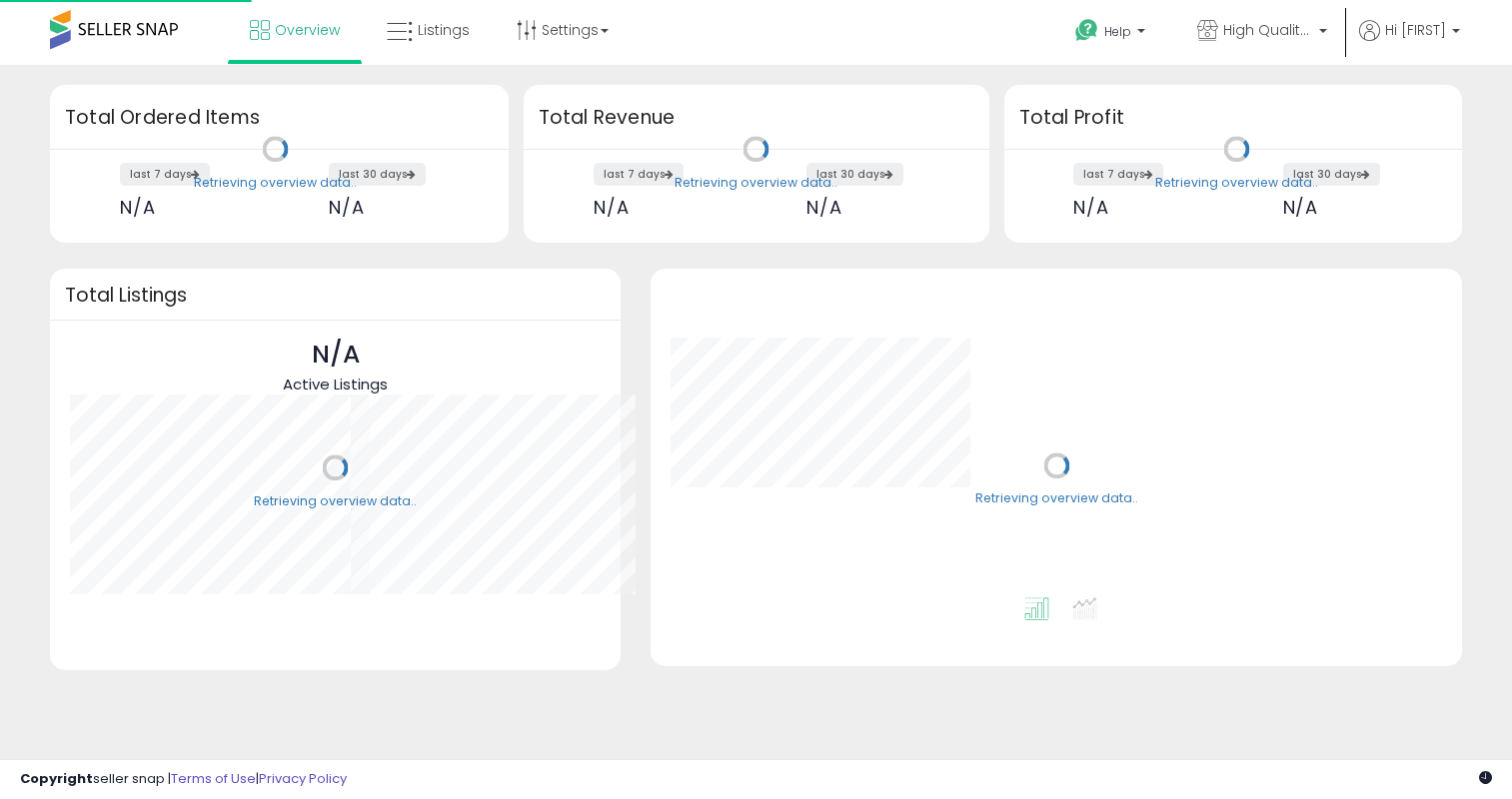 scroll, scrollTop: 0, scrollLeft: 0, axis: both 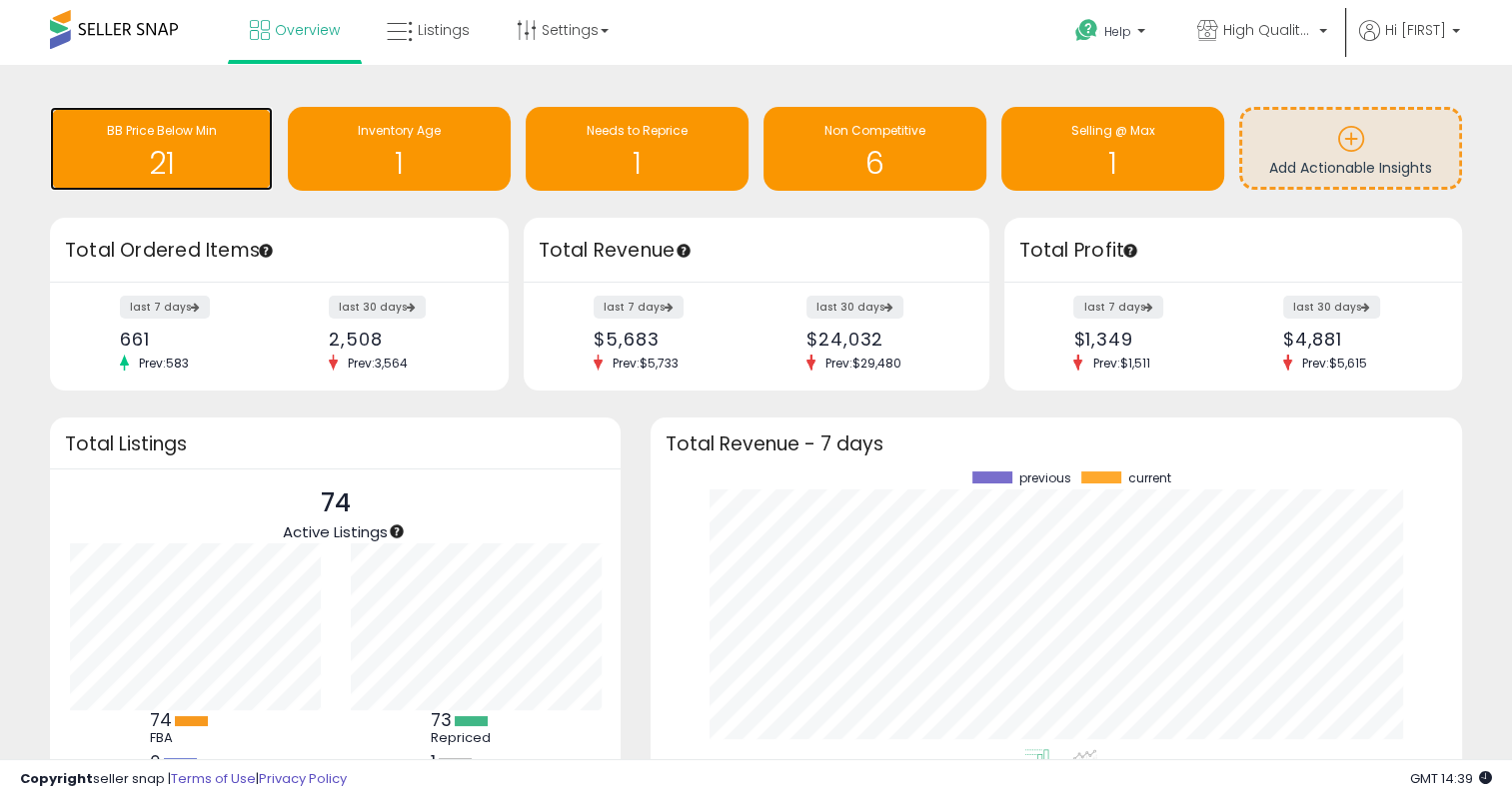 click on "21" at bounding box center (161, 163) 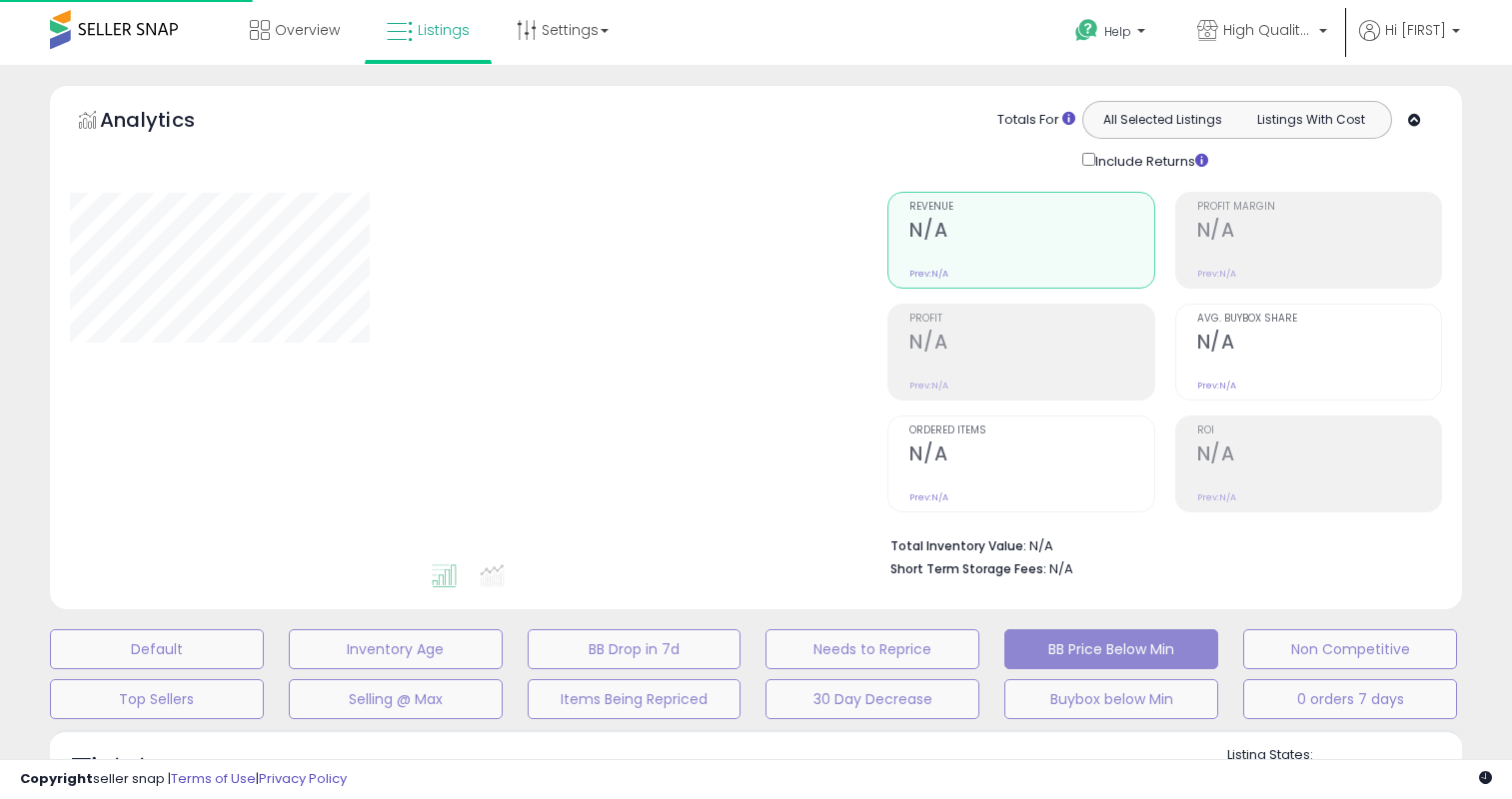 scroll, scrollTop: 0, scrollLeft: 0, axis: both 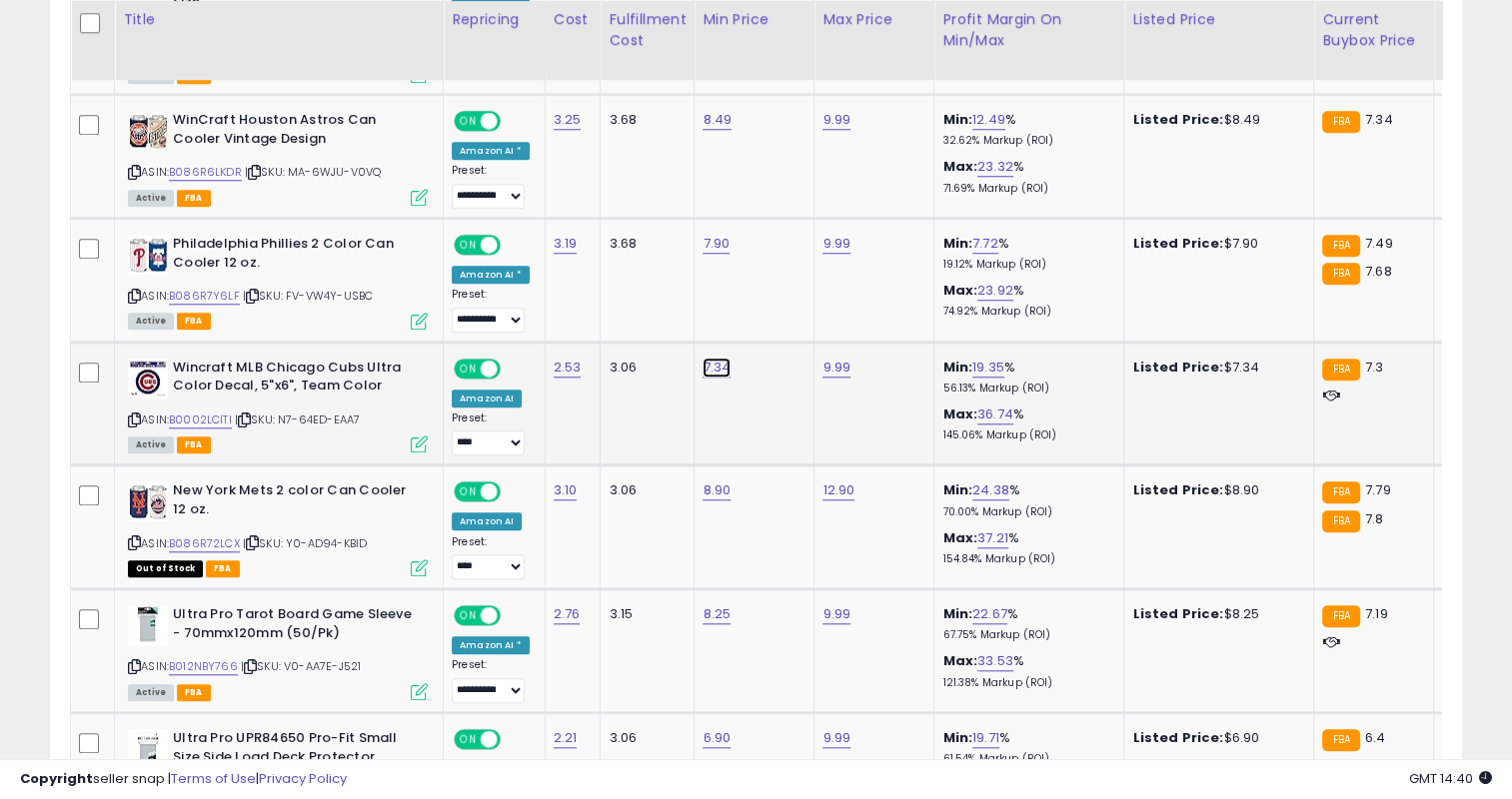 click on "7.34" at bounding box center [717, -707] 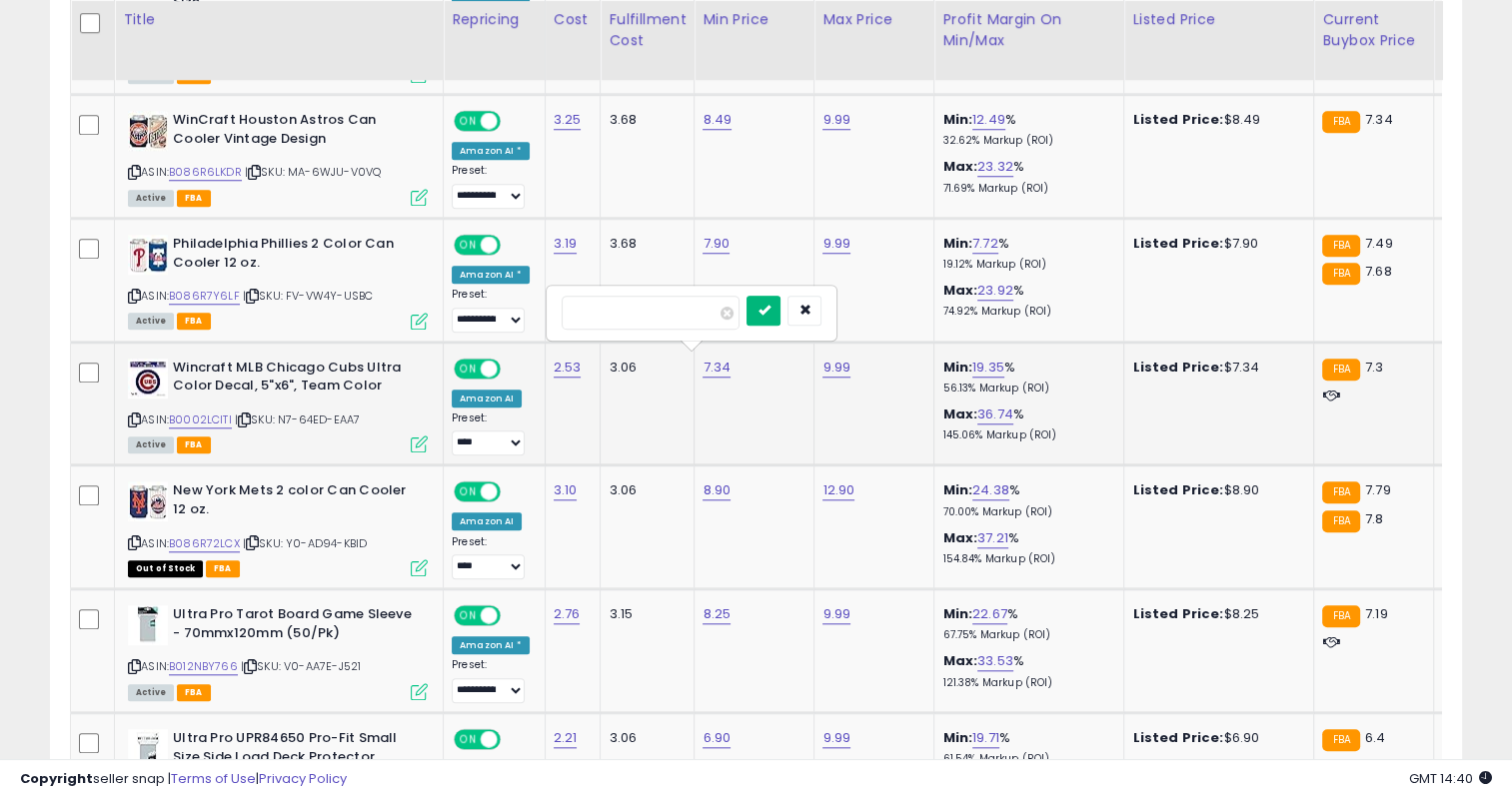 type on "***" 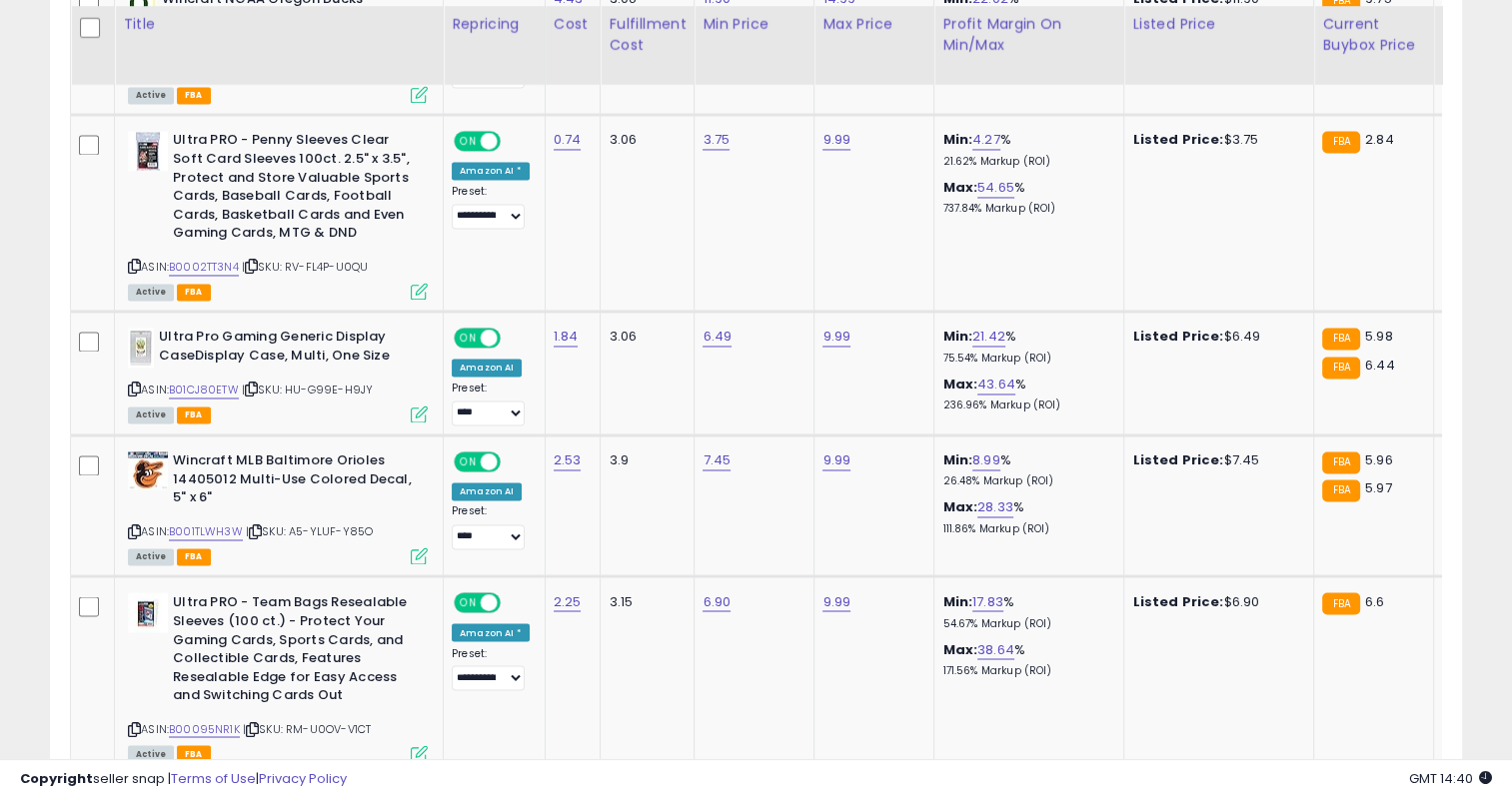 scroll, scrollTop: 3214, scrollLeft: 0, axis: vertical 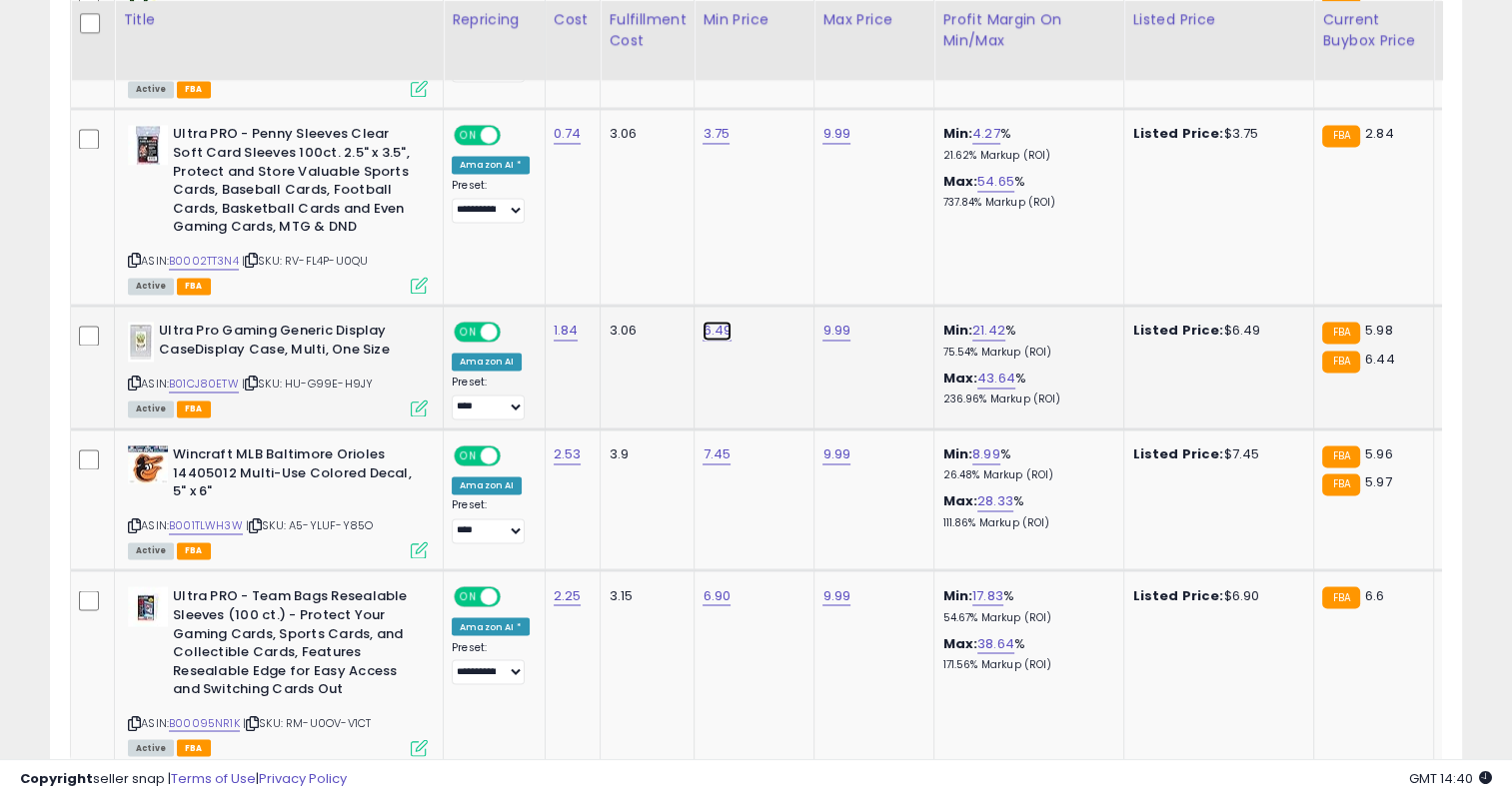 click on "6.49" at bounding box center (717, -2141) 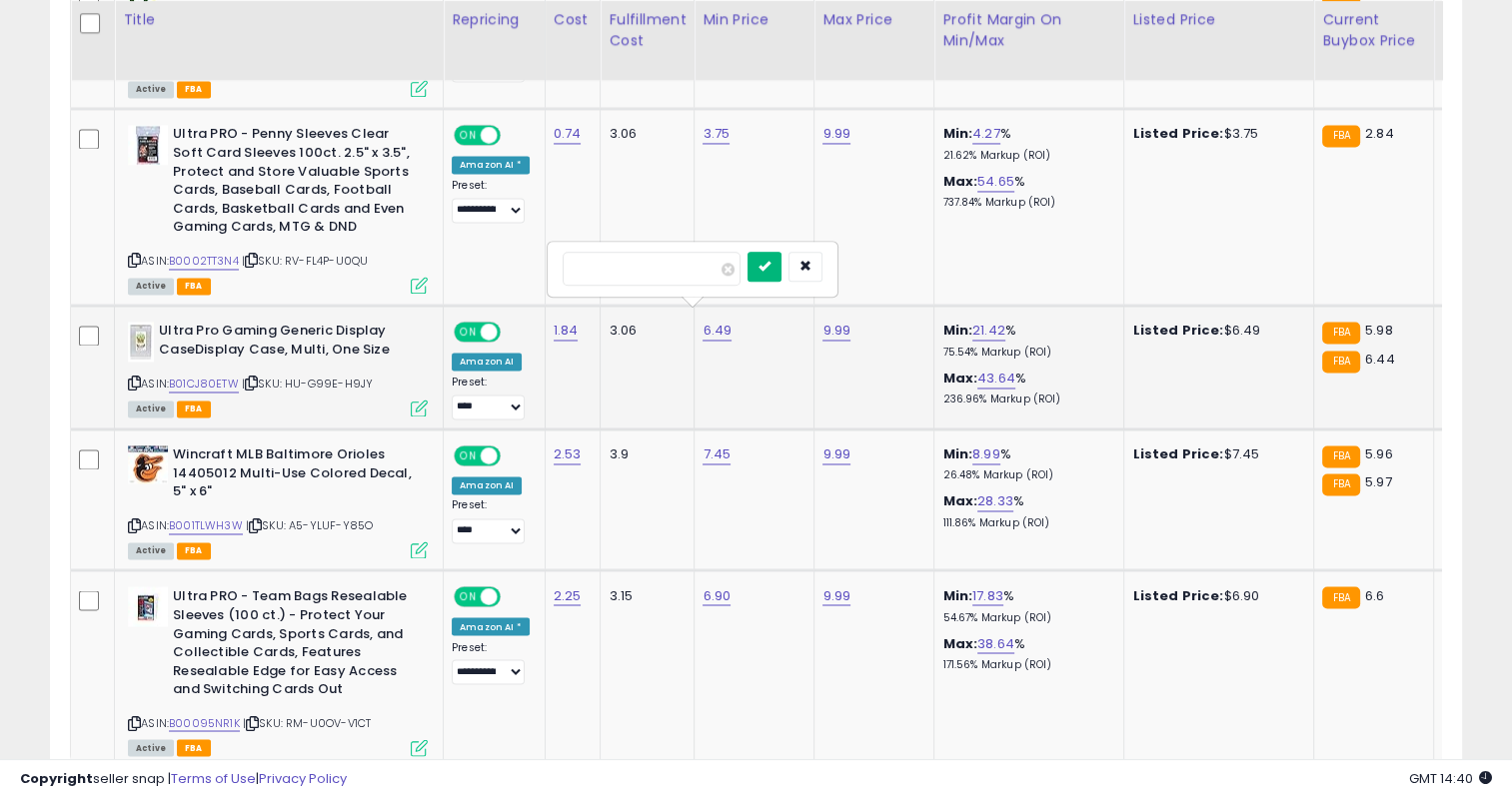 type on "****" 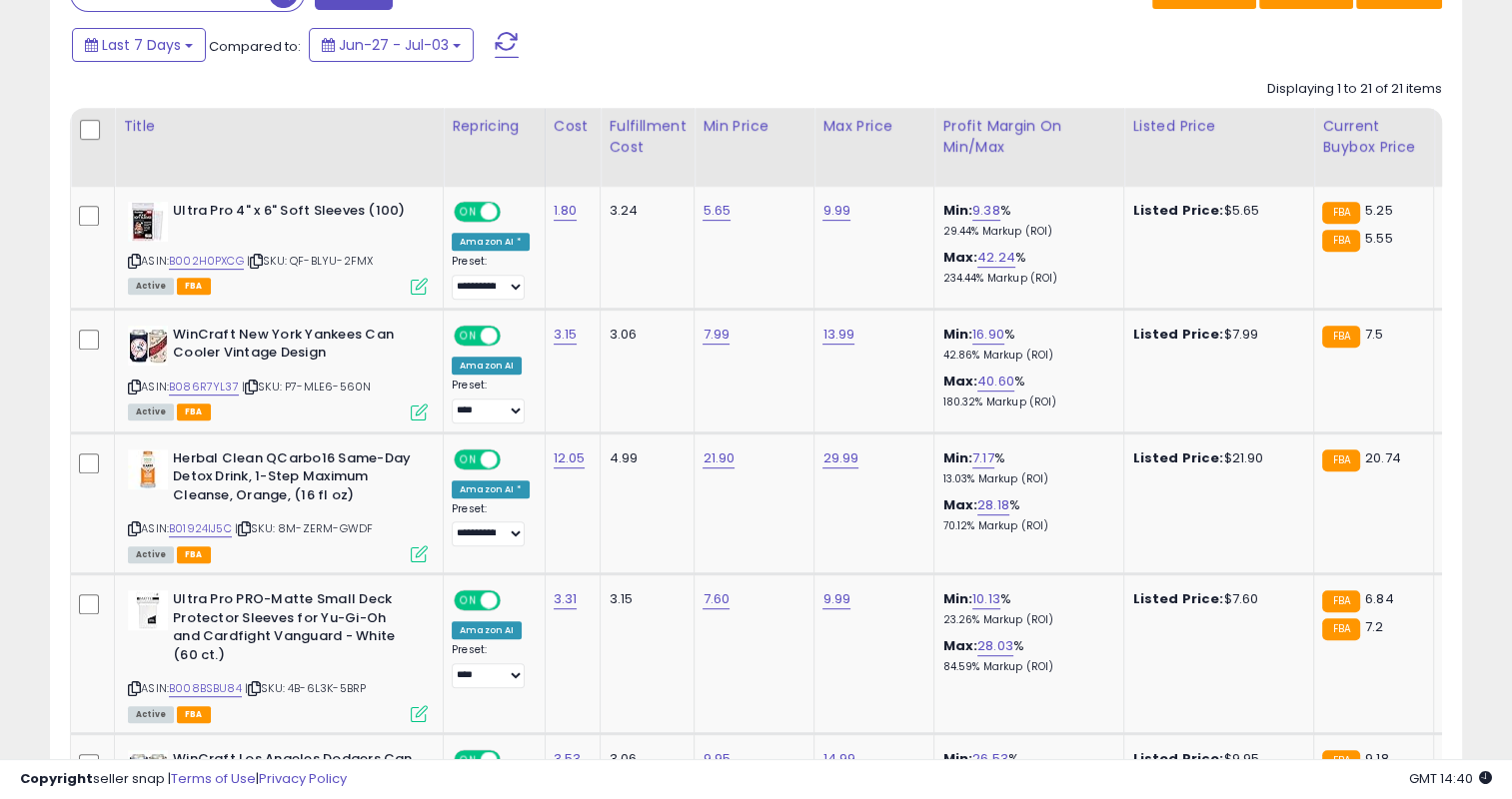 scroll, scrollTop: 864, scrollLeft: 0, axis: vertical 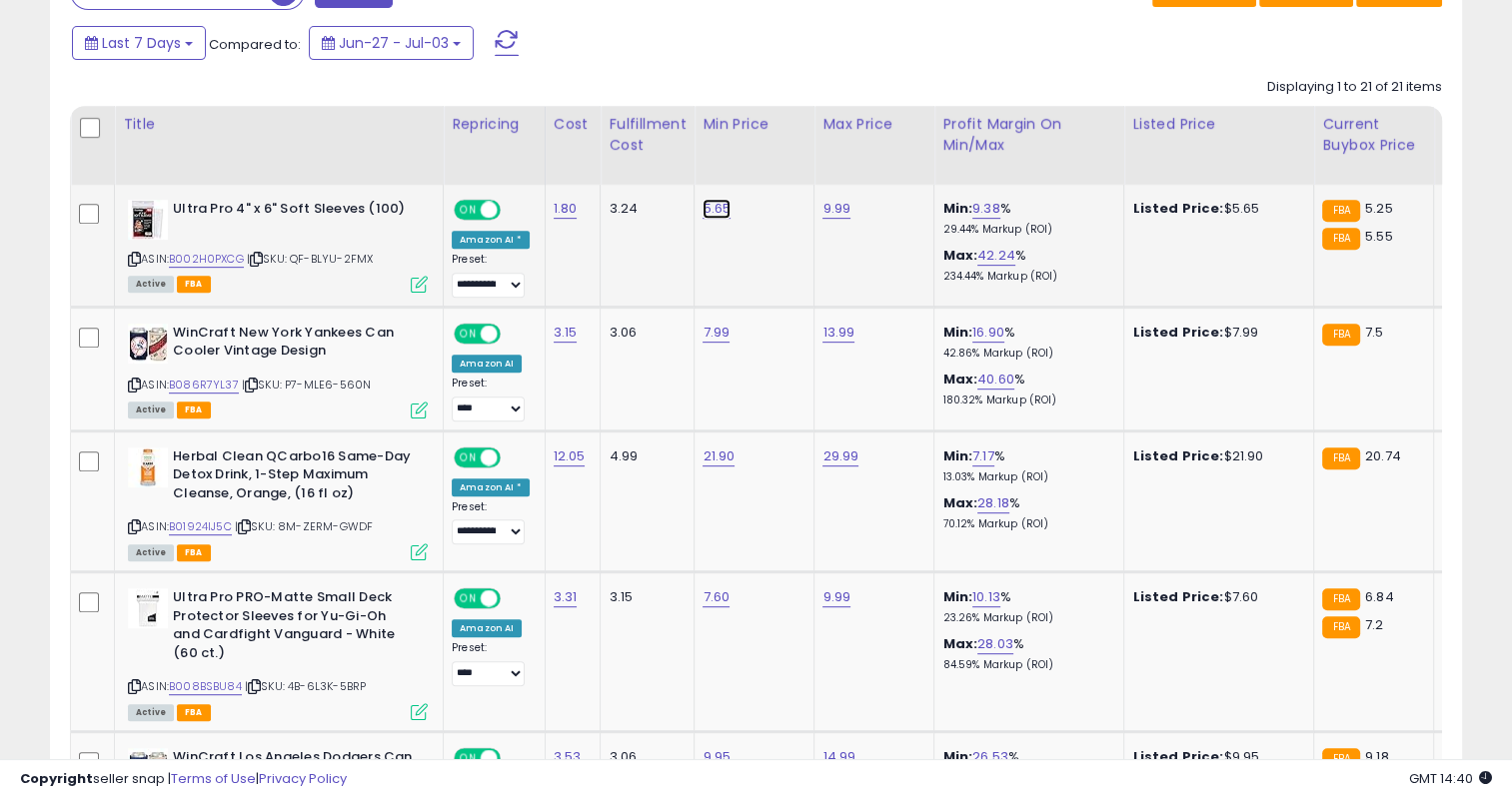 click on "5.65" at bounding box center [717, 209] 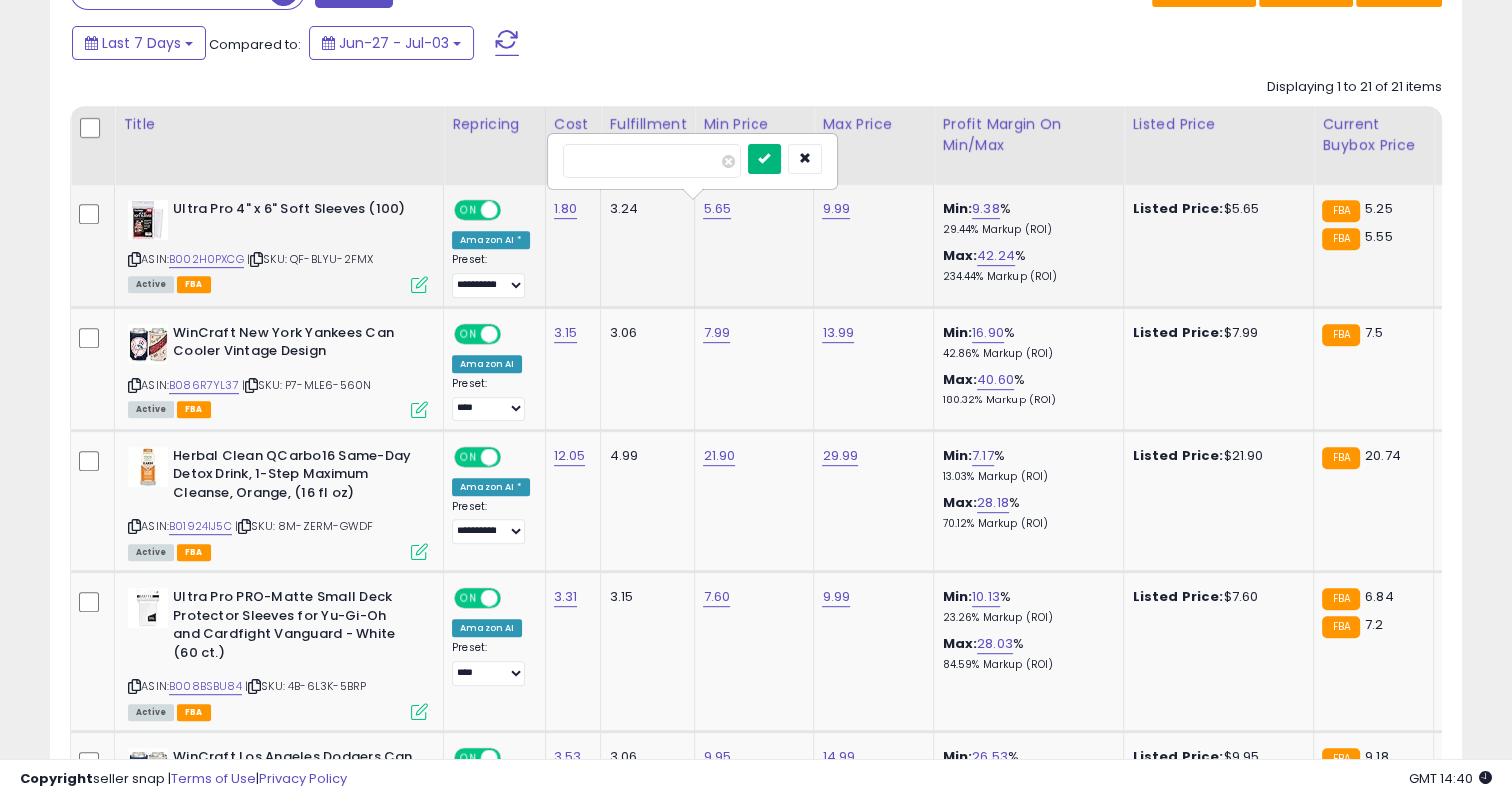 type on "****" 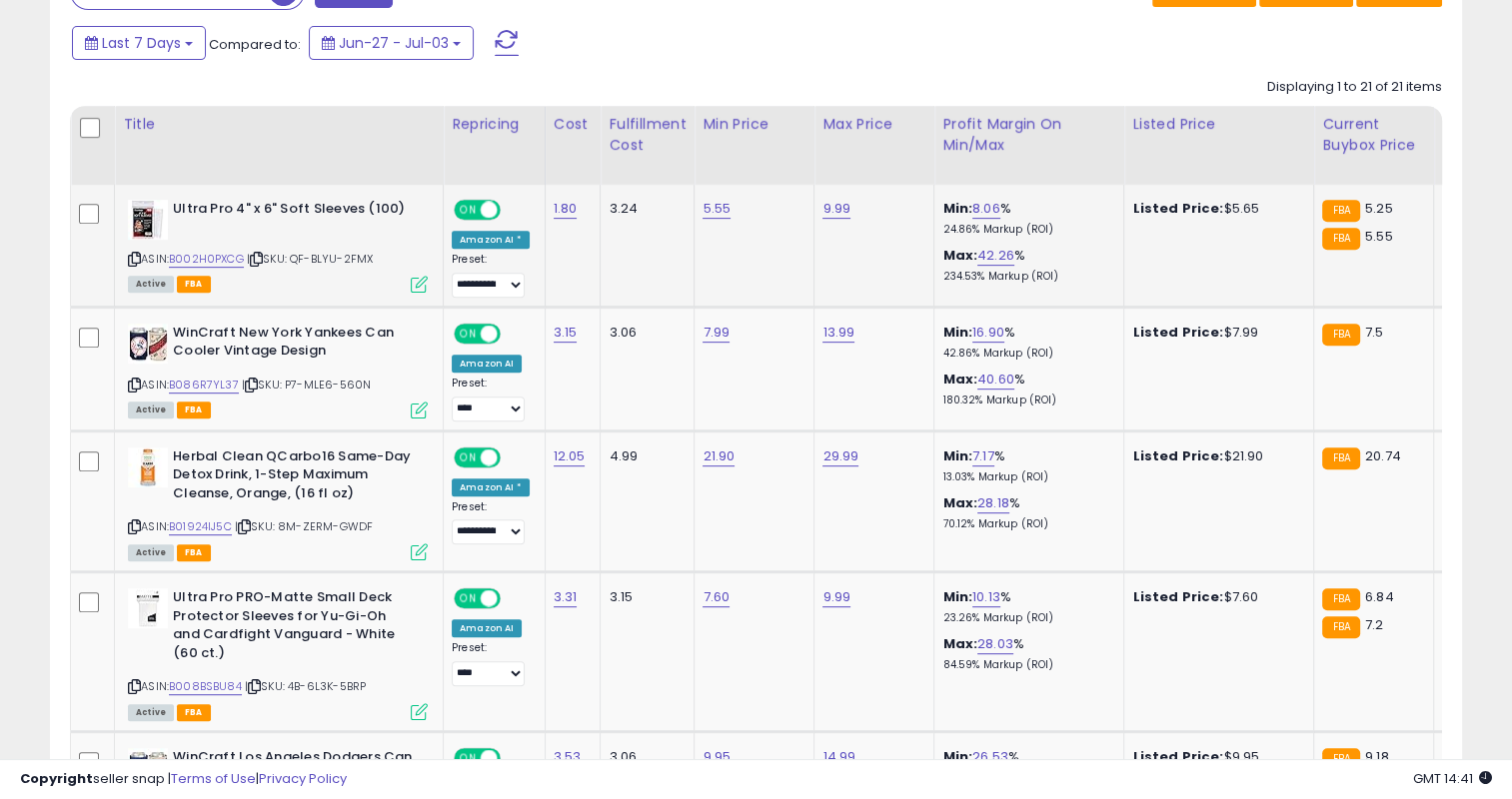 click on "Min Price" 